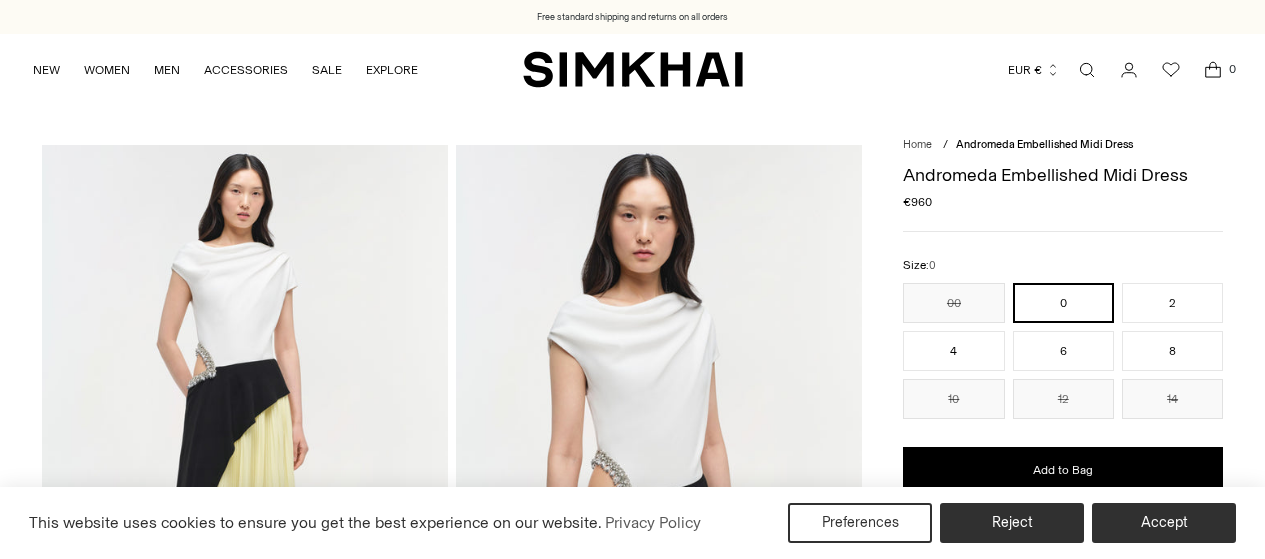 scroll, scrollTop: 0, scrollLeft: 0, axis: both 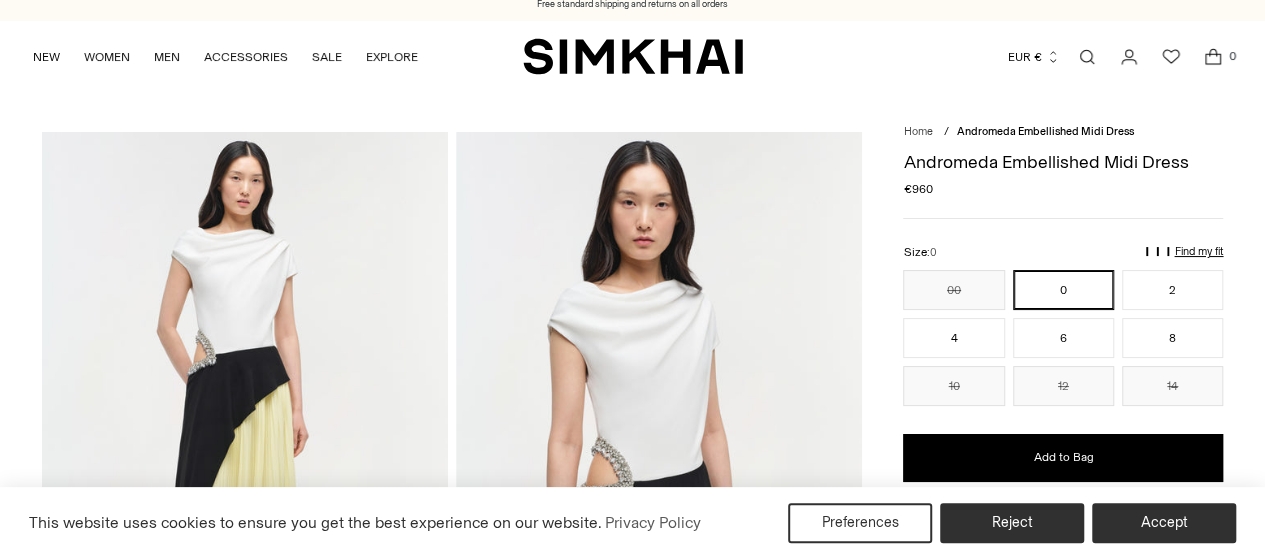 click at bounding box center [1087, 57] 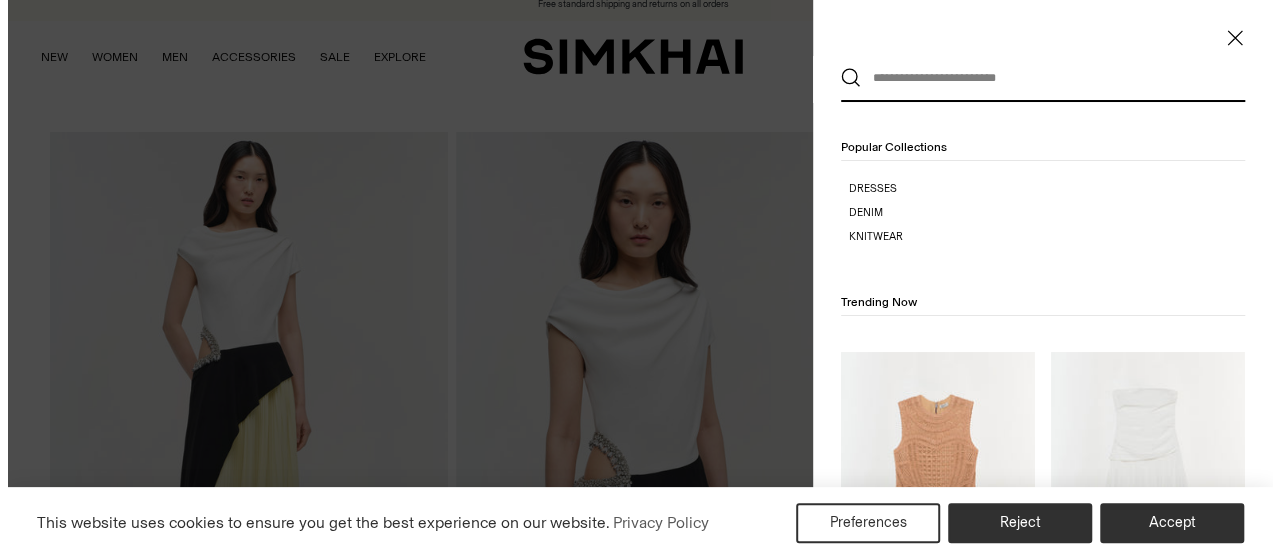 scroll, scrollTop: 0, scrollLeft: 0, axis: both 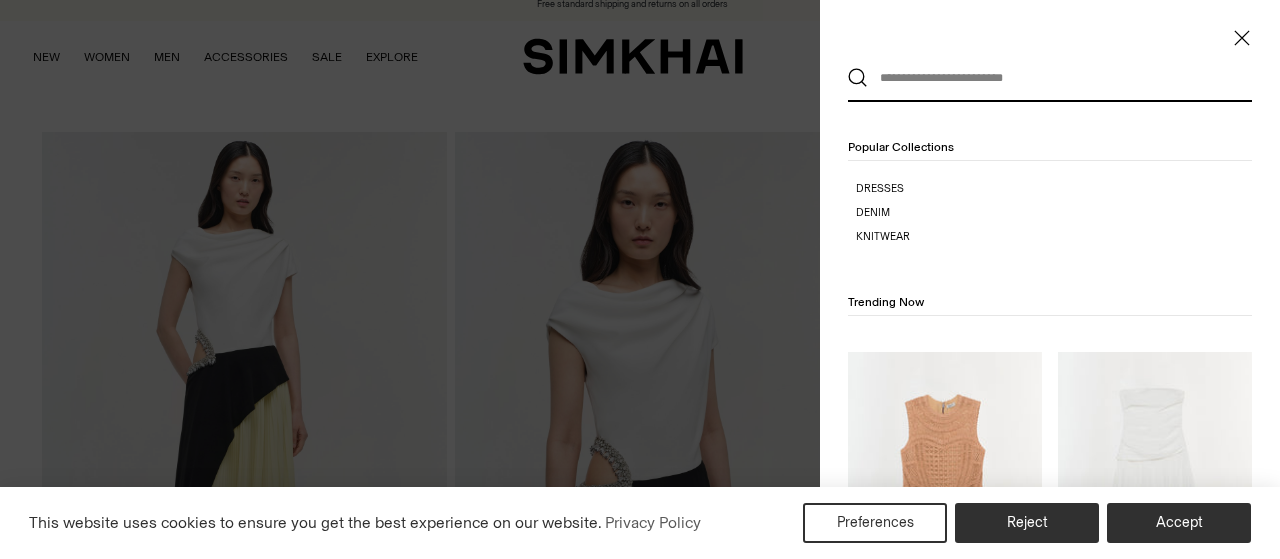 click at bounding box center (1045, 78) 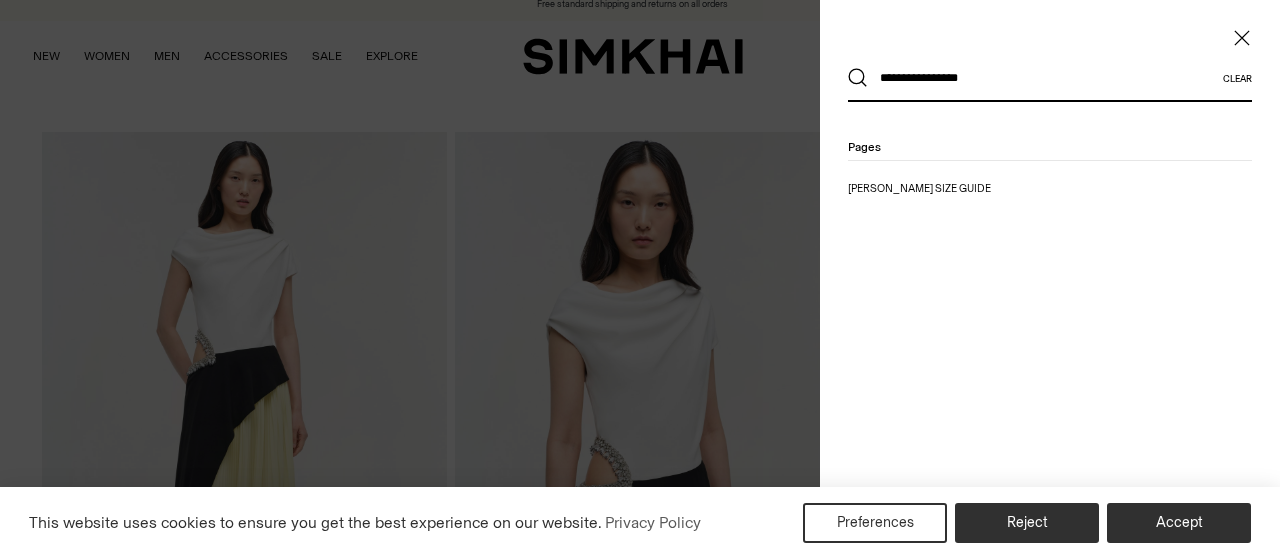 click on "**********" at bounding box center (1045, 78) 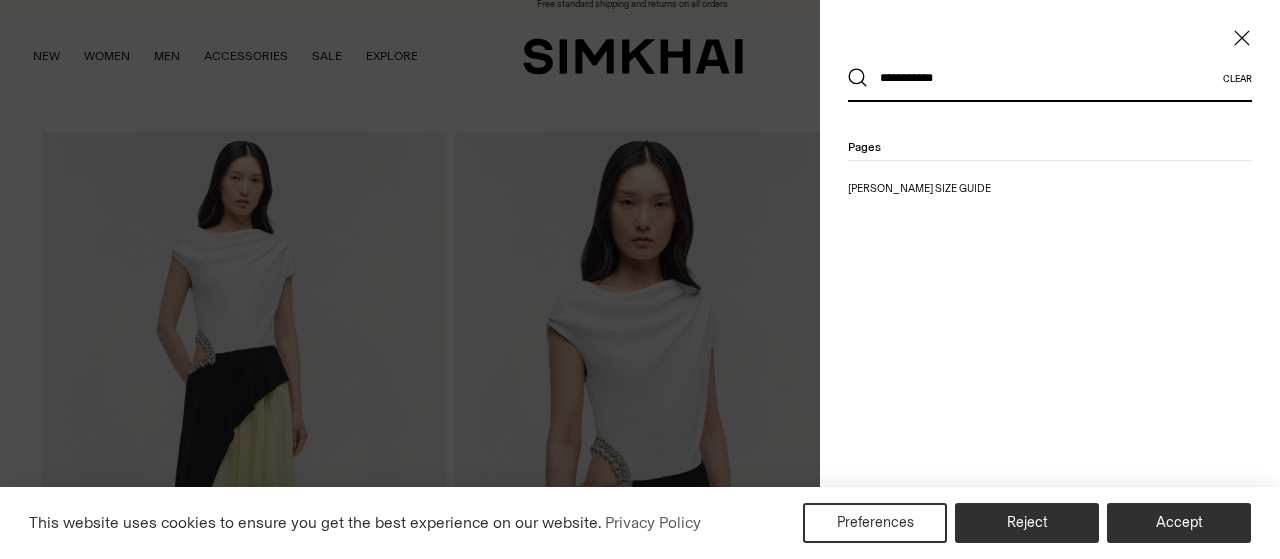 type on "**********" 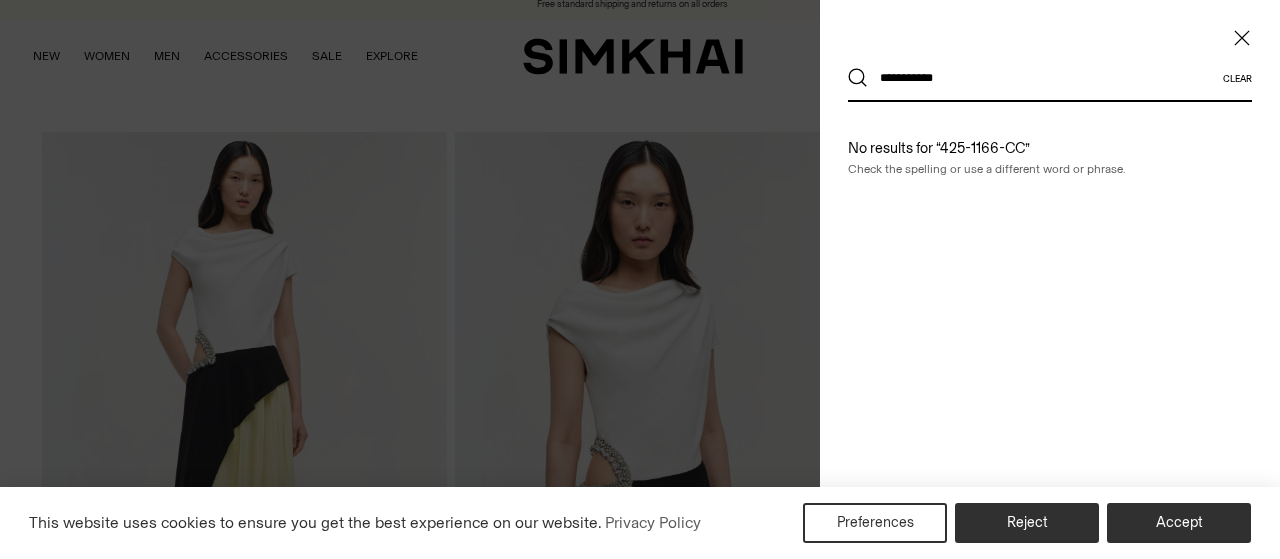 scroll, scrollTop: 0, scrollLeft: 0, axis: both 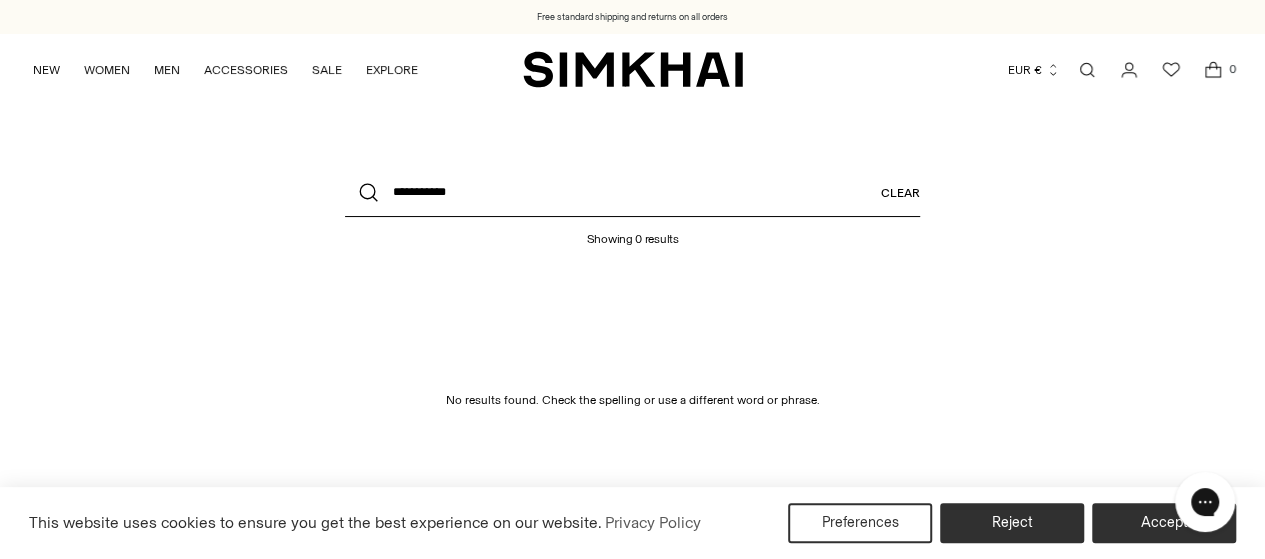 click on "**********" at bounding box center [632, 193] 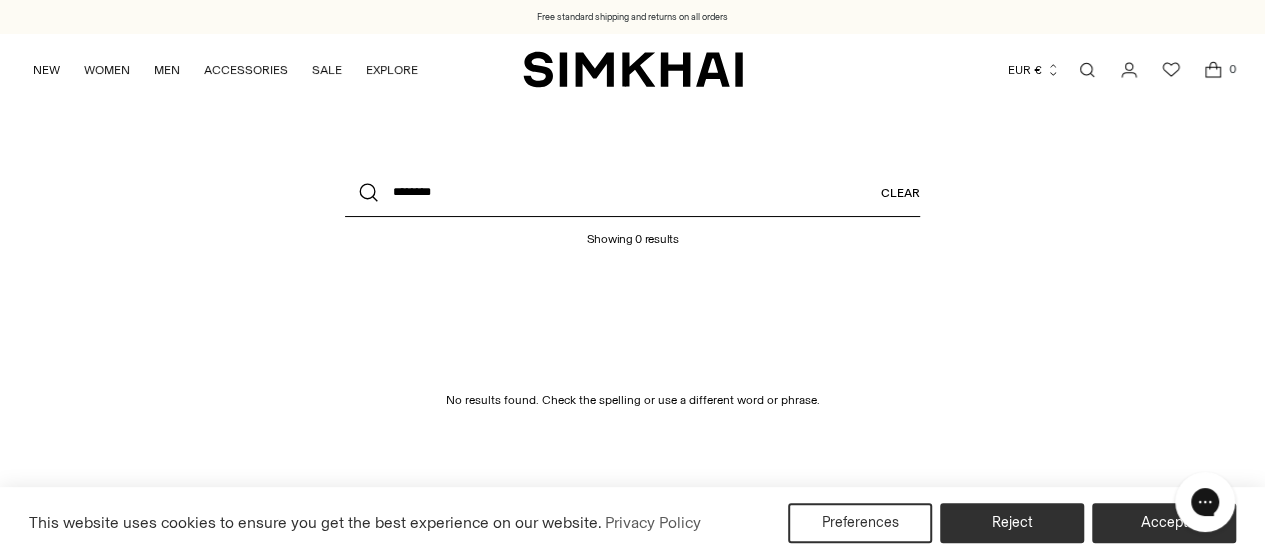 type on "********" 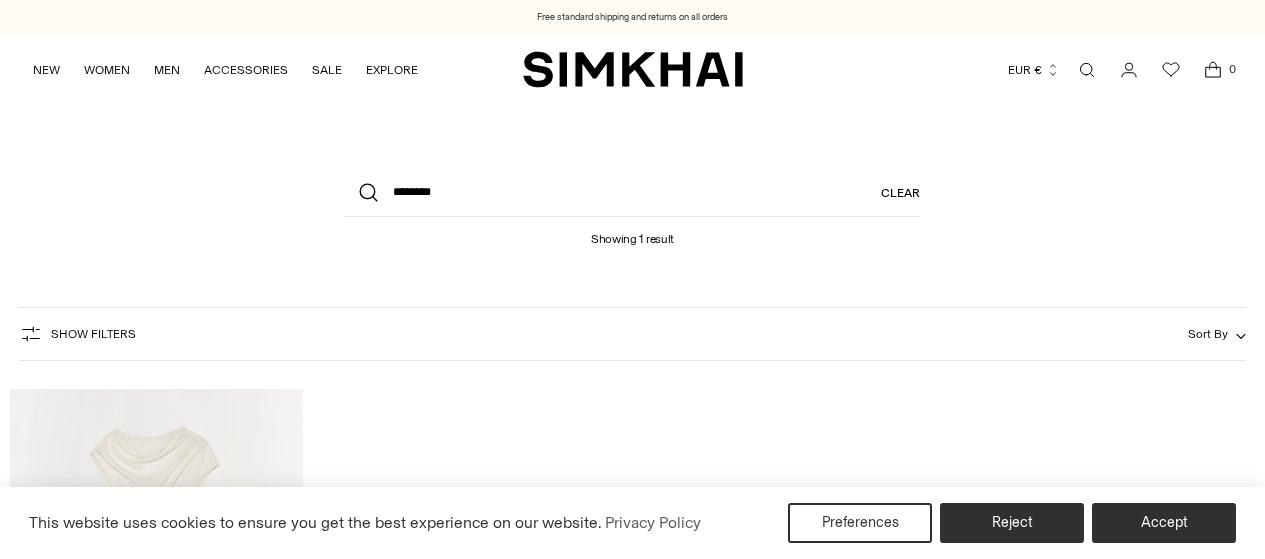 scroll, scrollTop: 0, scrollLeft: 0, axis: both 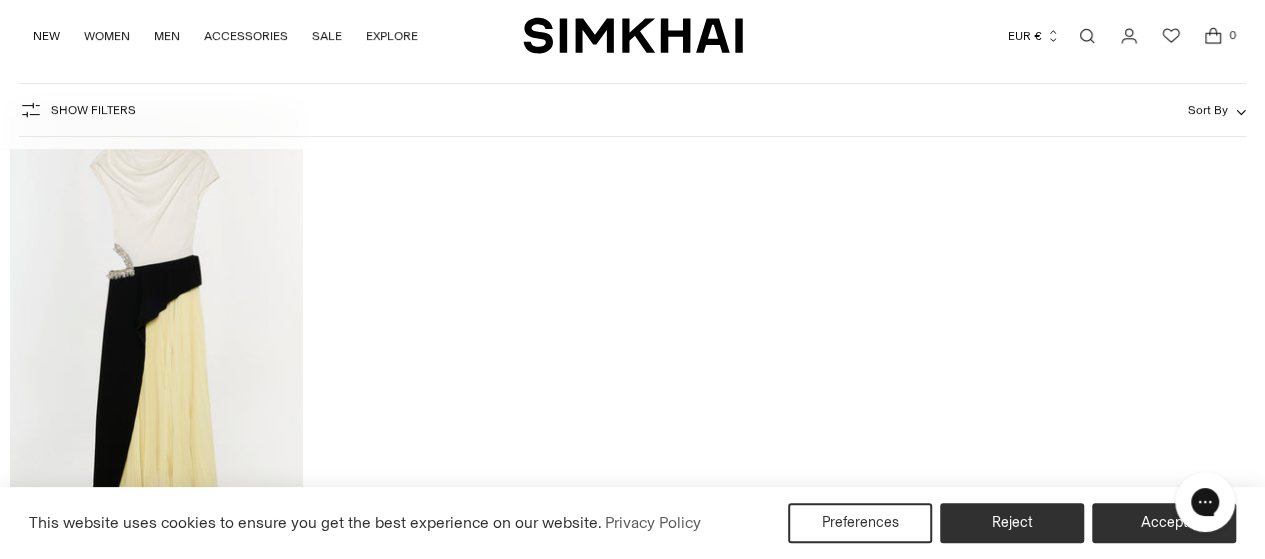 click at bounding box center [0, 0] 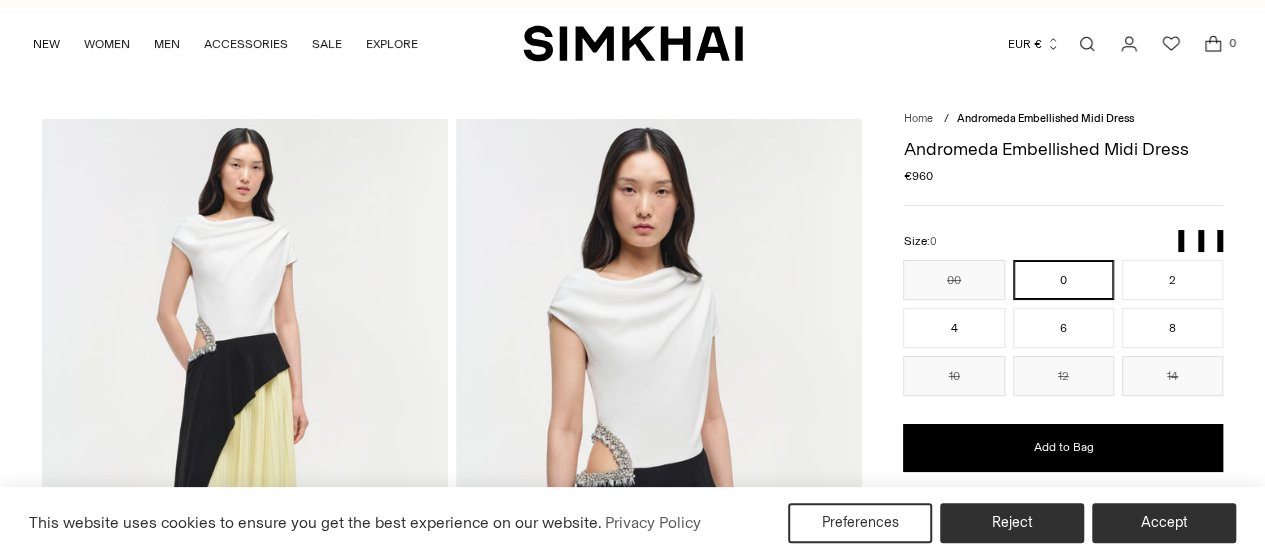 scroll, scrollTop: 86, scrollLeft: 0, axis: vertical 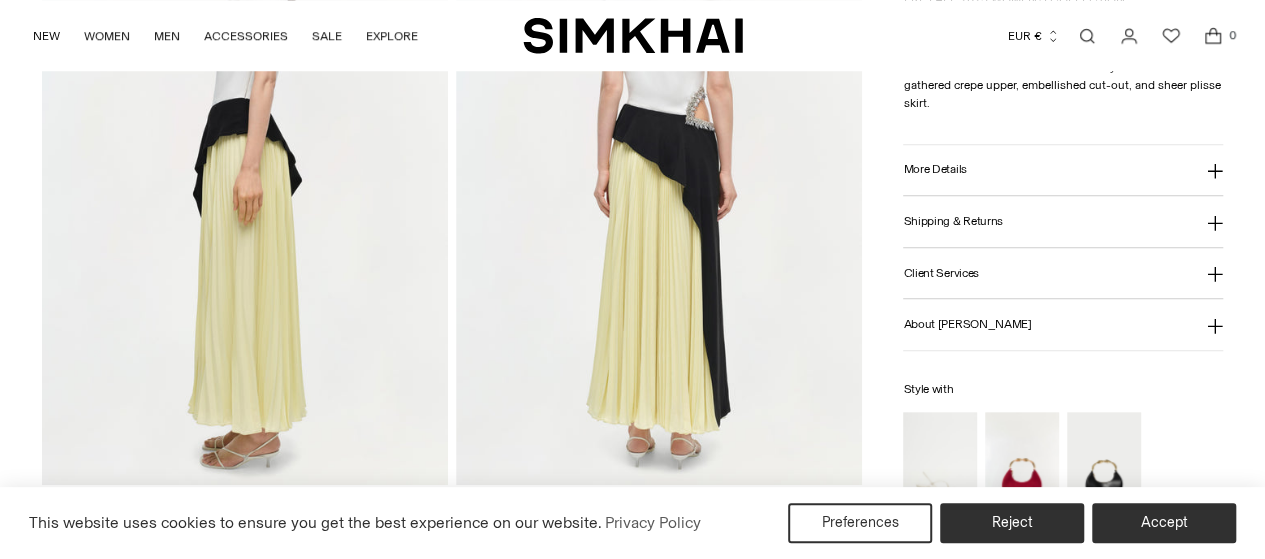 click on "More Details" at bounding box center [934, 169] 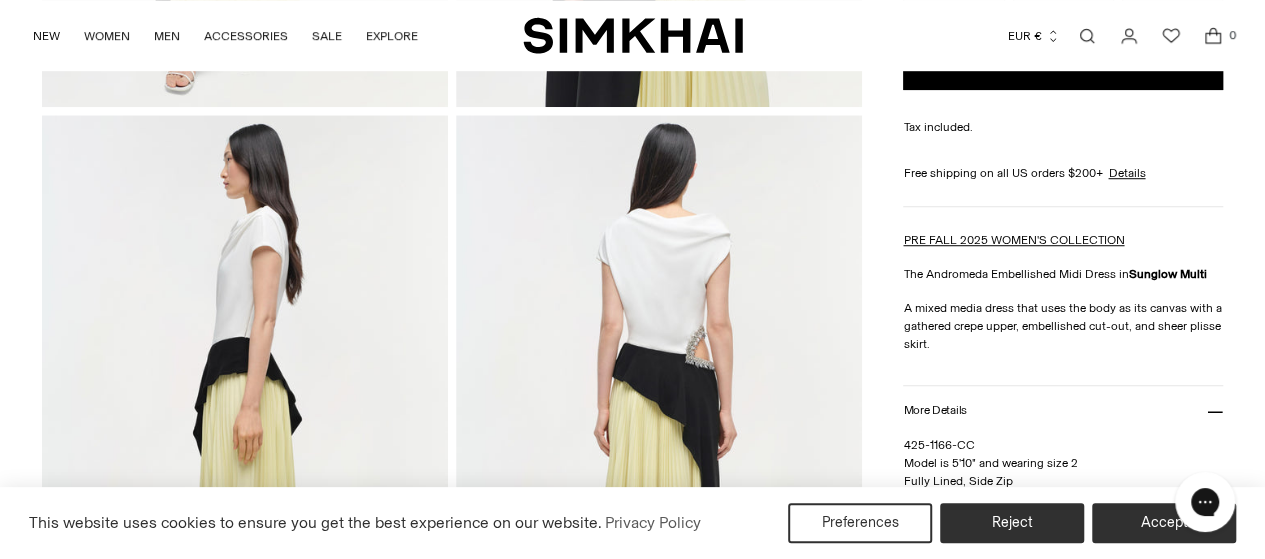 scroll, scrollTop: 637, scrollLeft: 0, axis: vertical 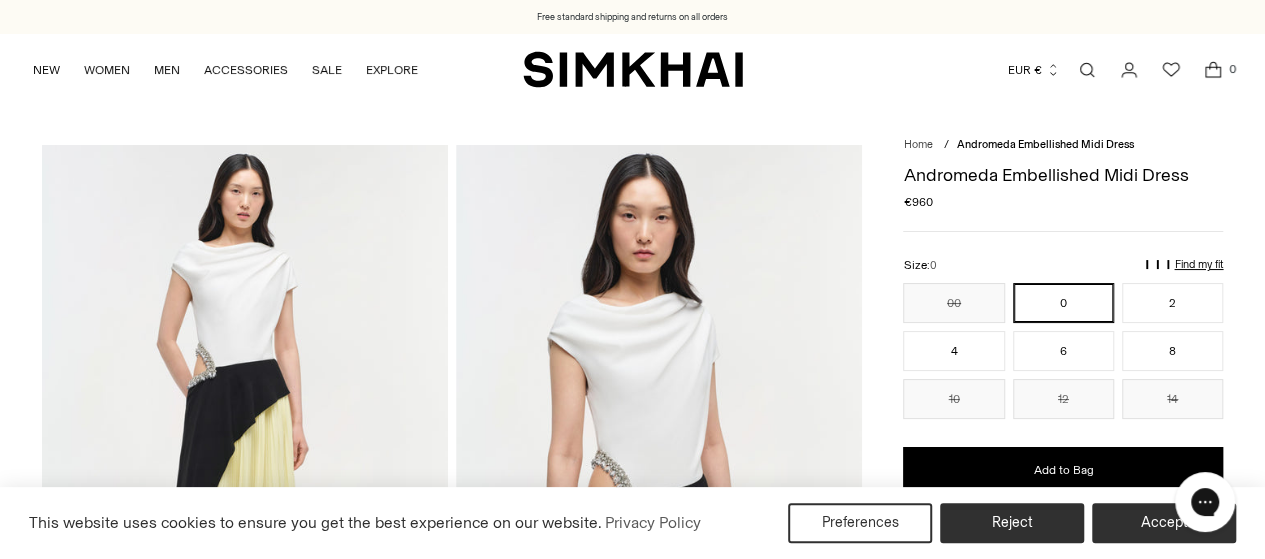 click at bounding box center [1087, 70] 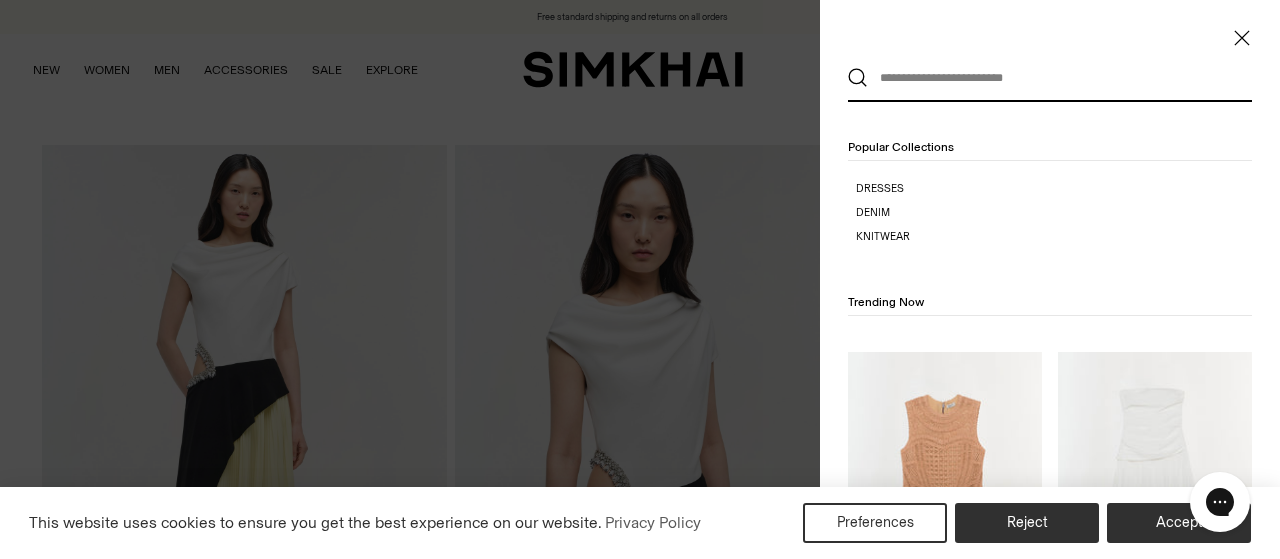 click at bounding box center [1045, 78] 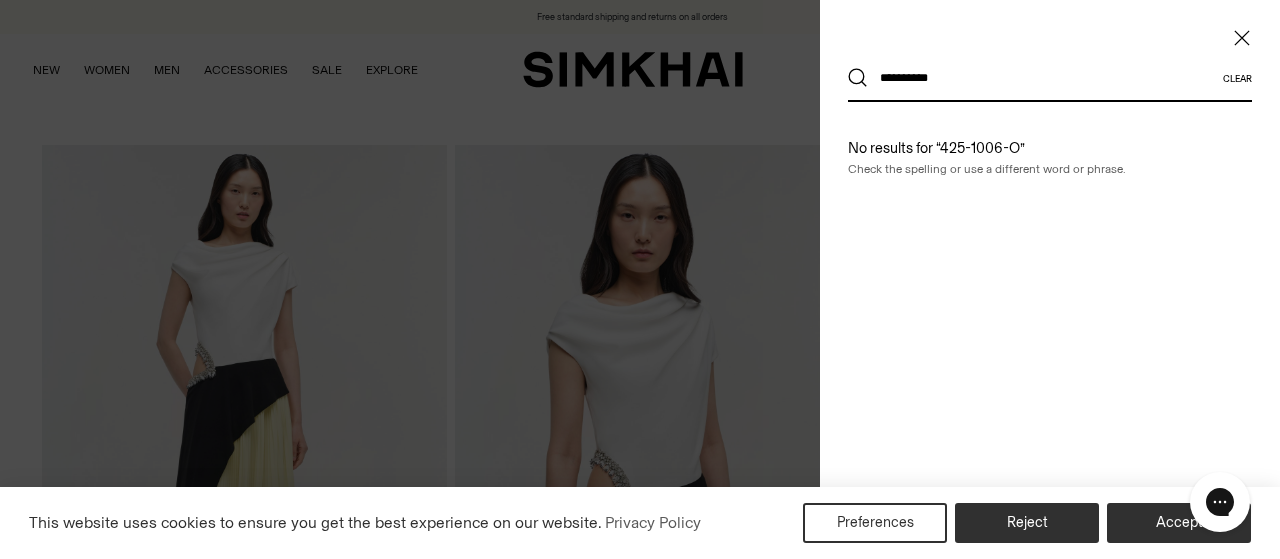 type on "**********" 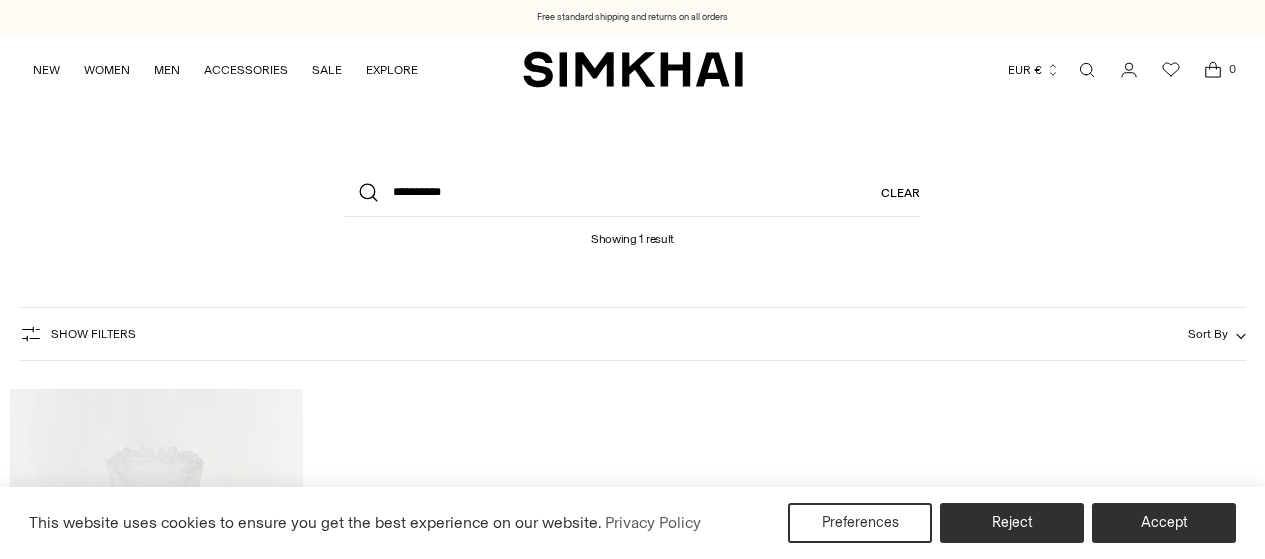 scroll, scrollTop: 0, scrollLeft: 0, axis: both 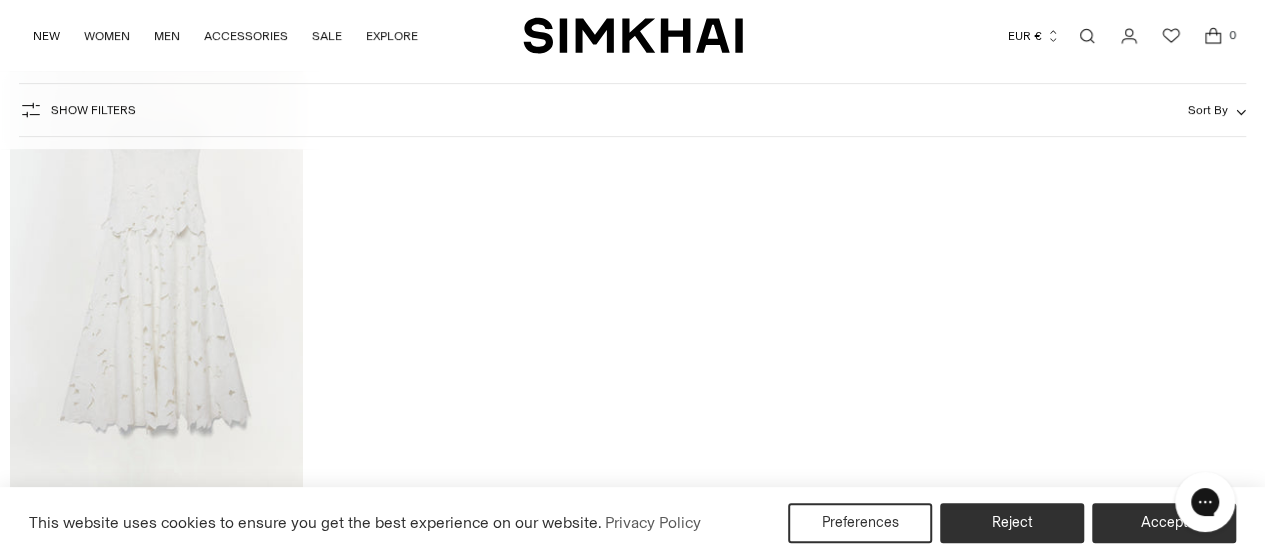 click at bounding box center [0, 0] 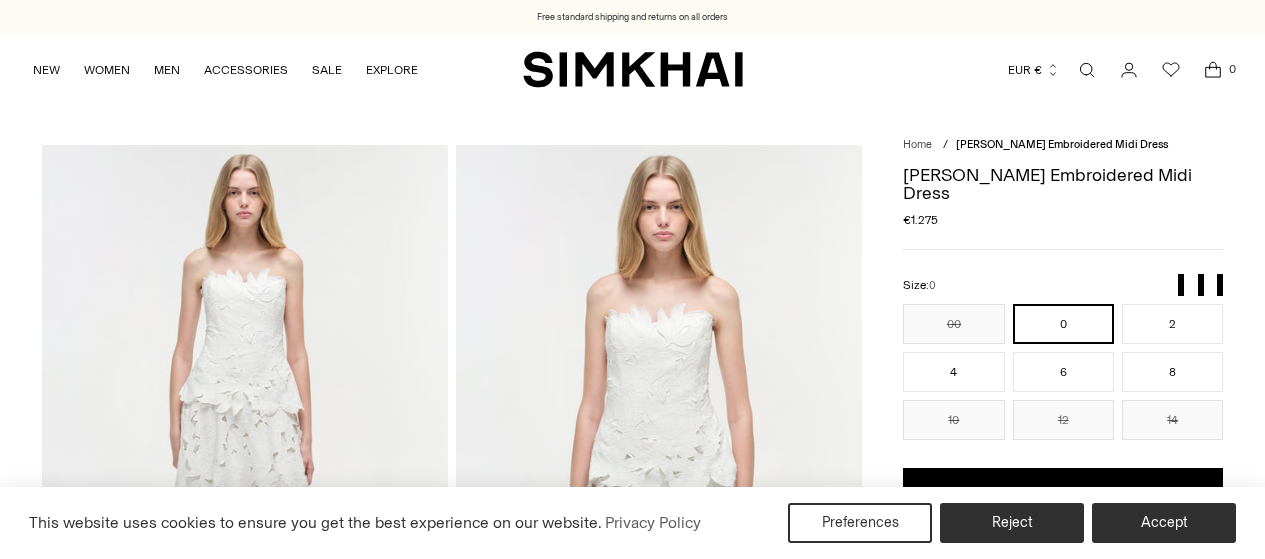 scroll, scrollTop: 0, scrollLeft: 0, axis: both 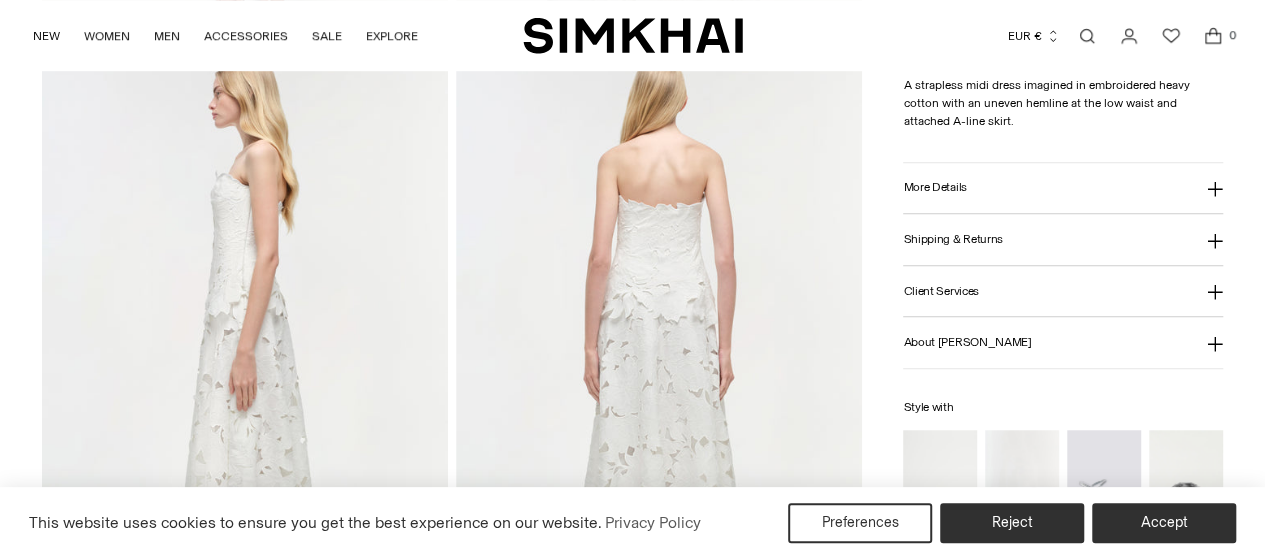 click on "More Details" at bounding box center [1063, 188] 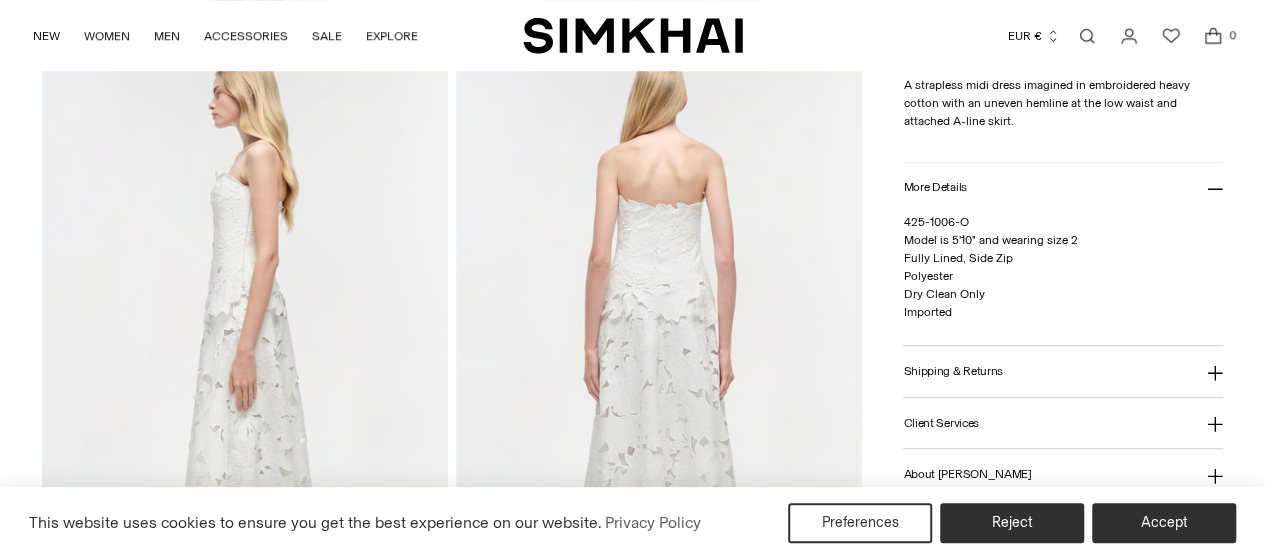 click at bounding box center [1087, 36] 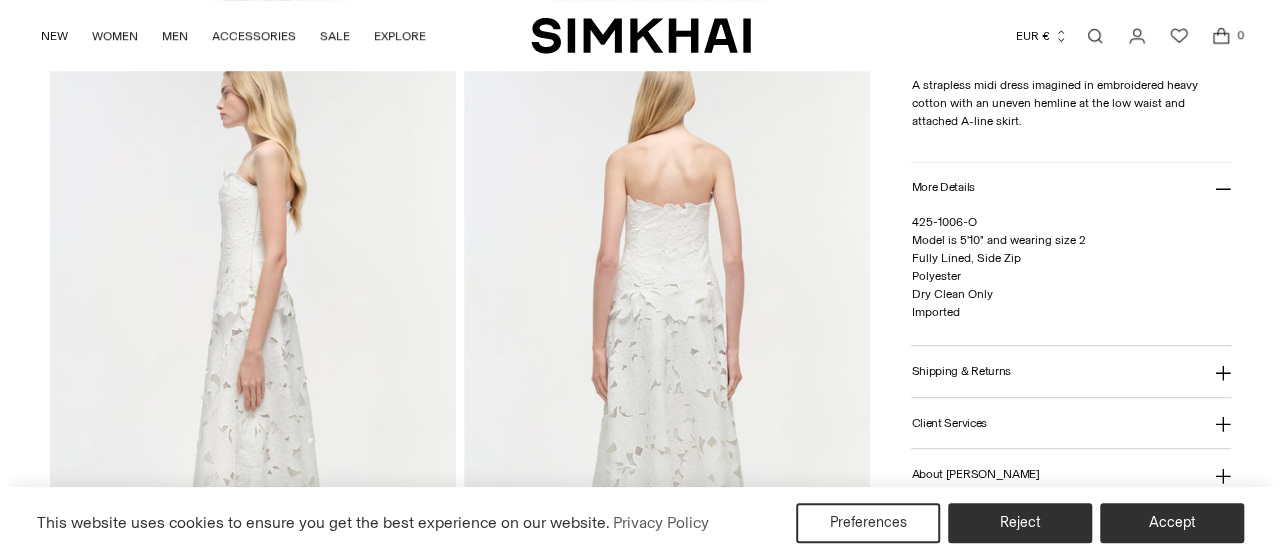scroll, scrollTop: 0, scrollLeft: 0, axis: both 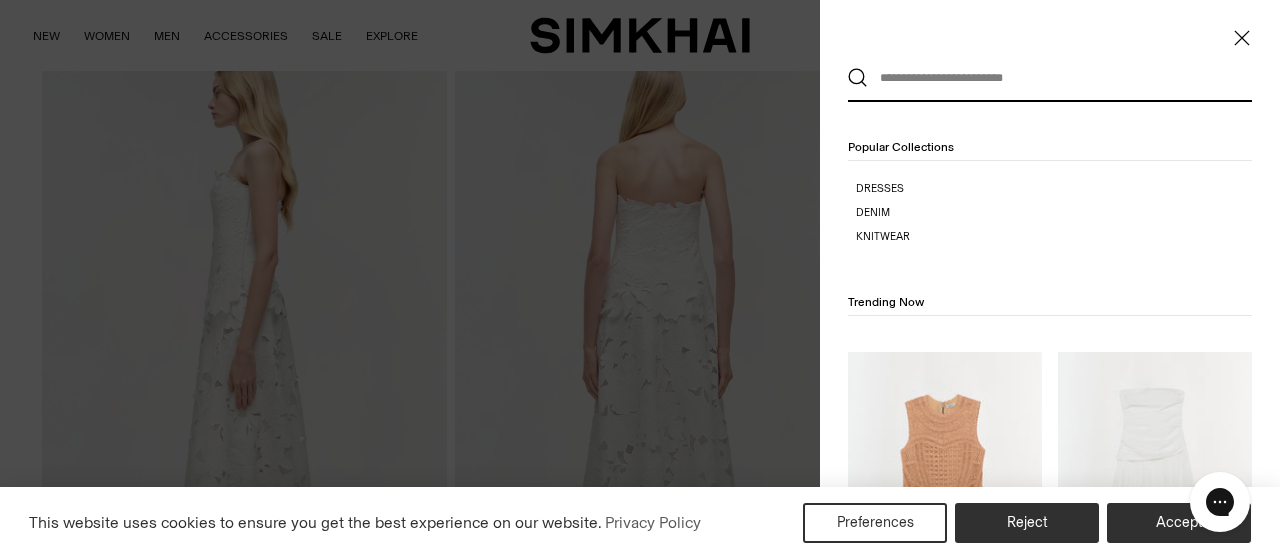 click at bounding box center (1045, 78) 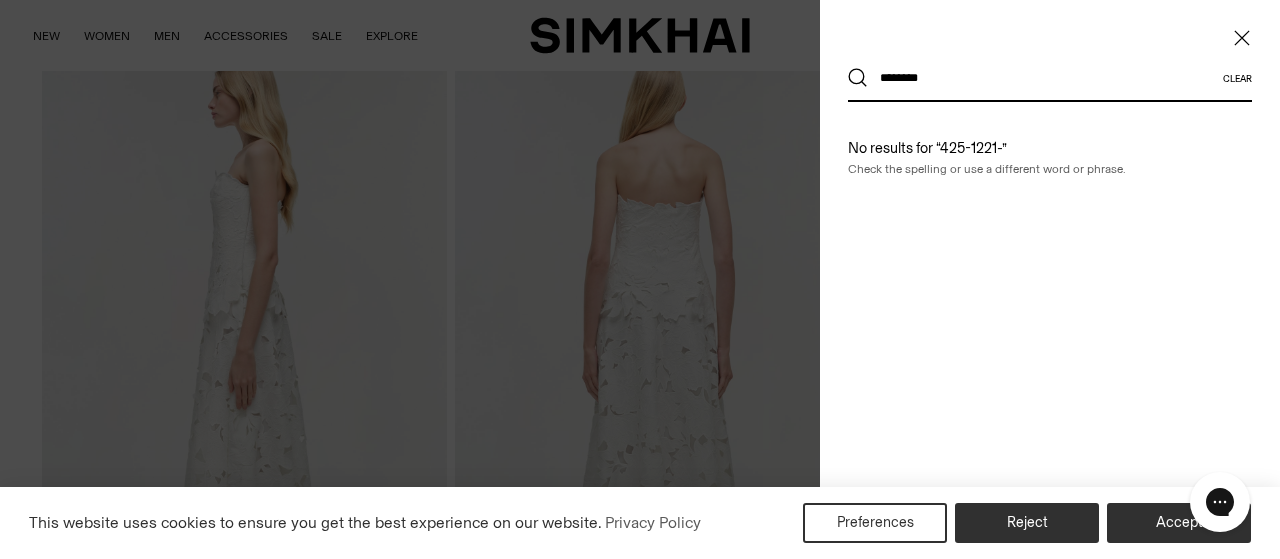type on "********" 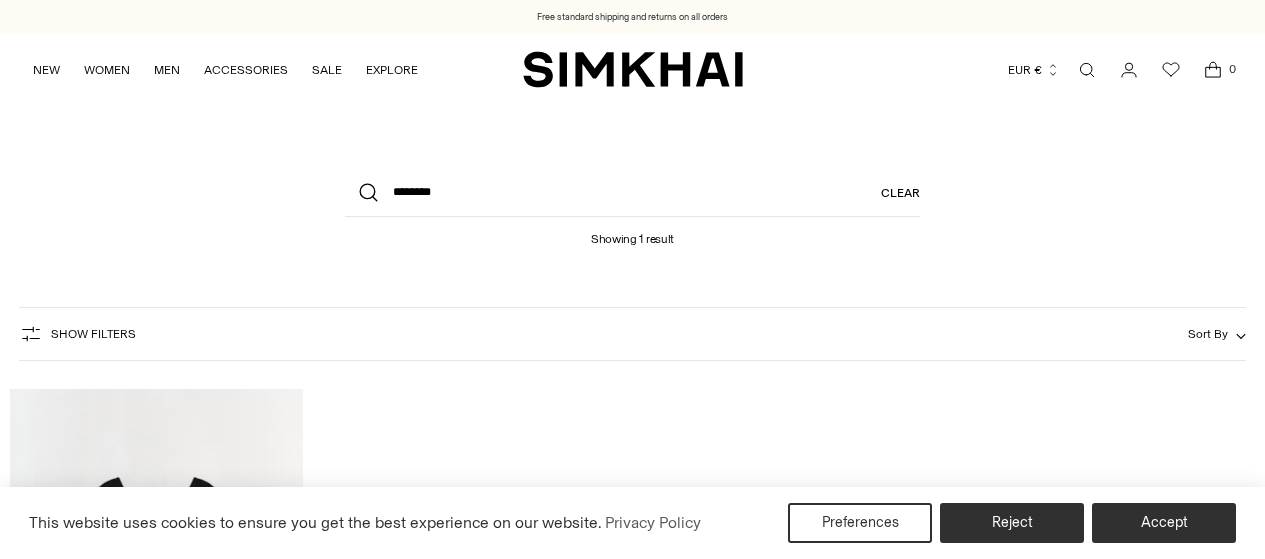 scroll, scrollTop: 0, scrollLeft: 0, axis: both 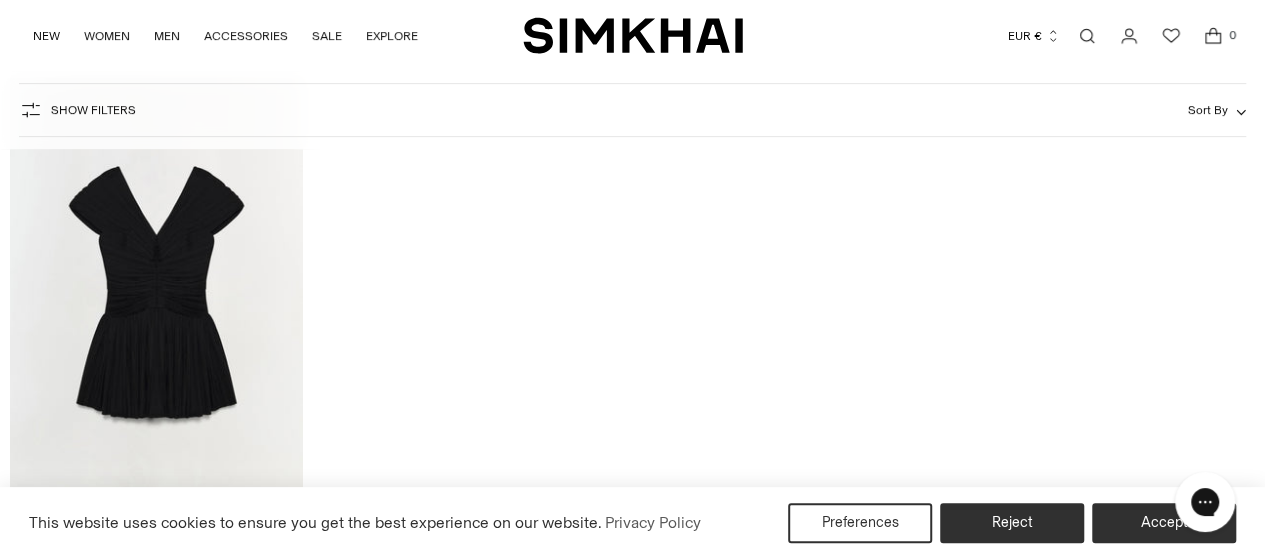 click at bounding box center (0, 0) 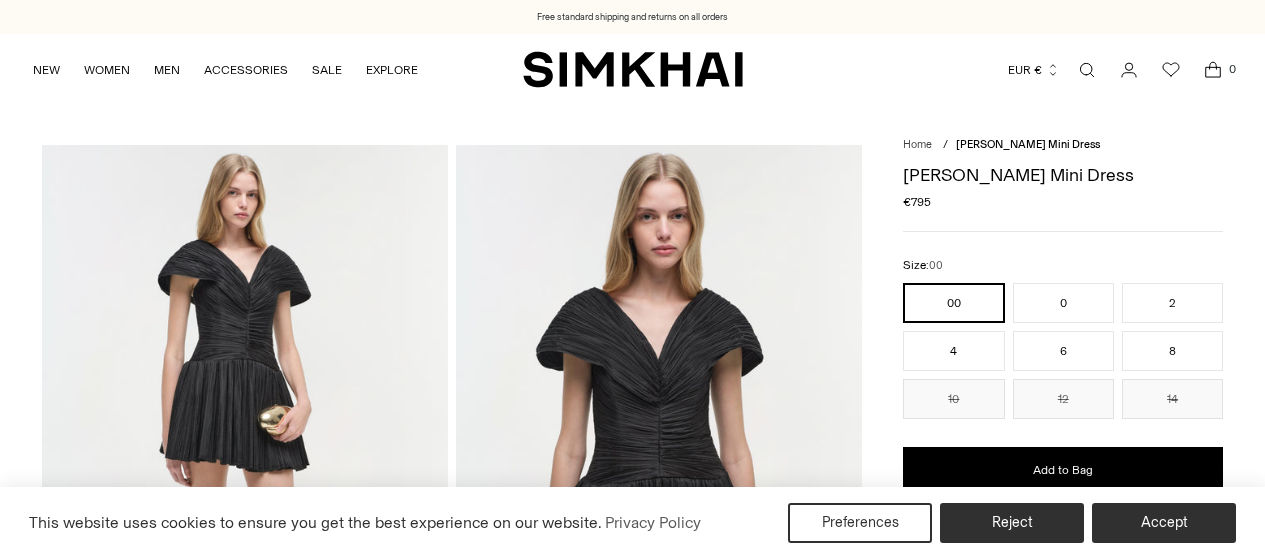 scroll, scrollTop: 0, scrollLeft: 0, axis: both 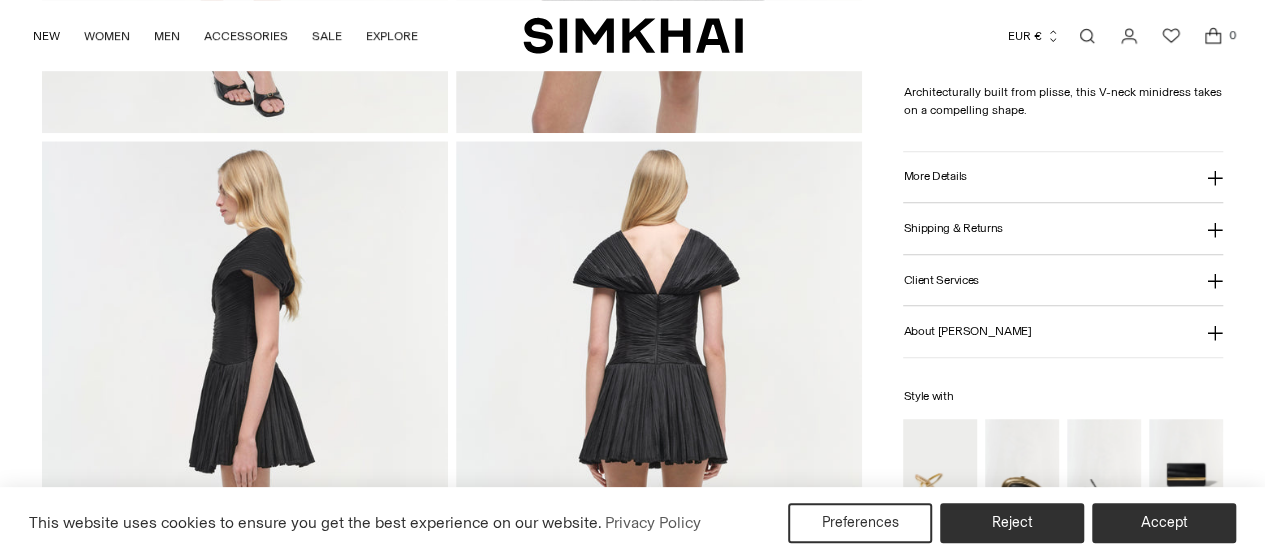 click on "More Details" at bounding box center (934, 176) 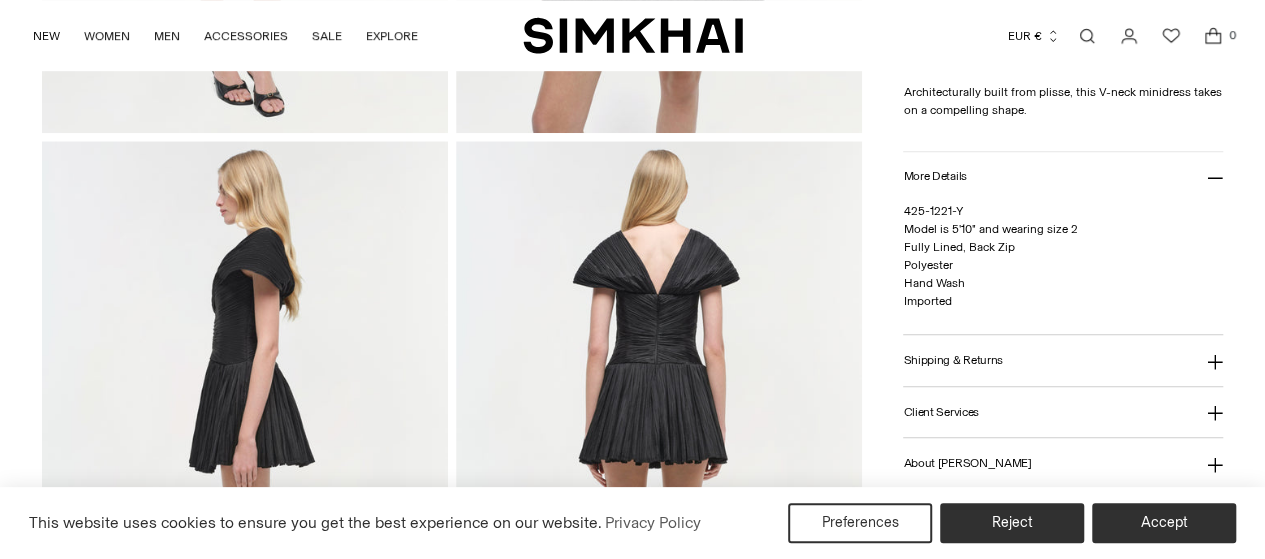 click at bounding box center (1087, 36) 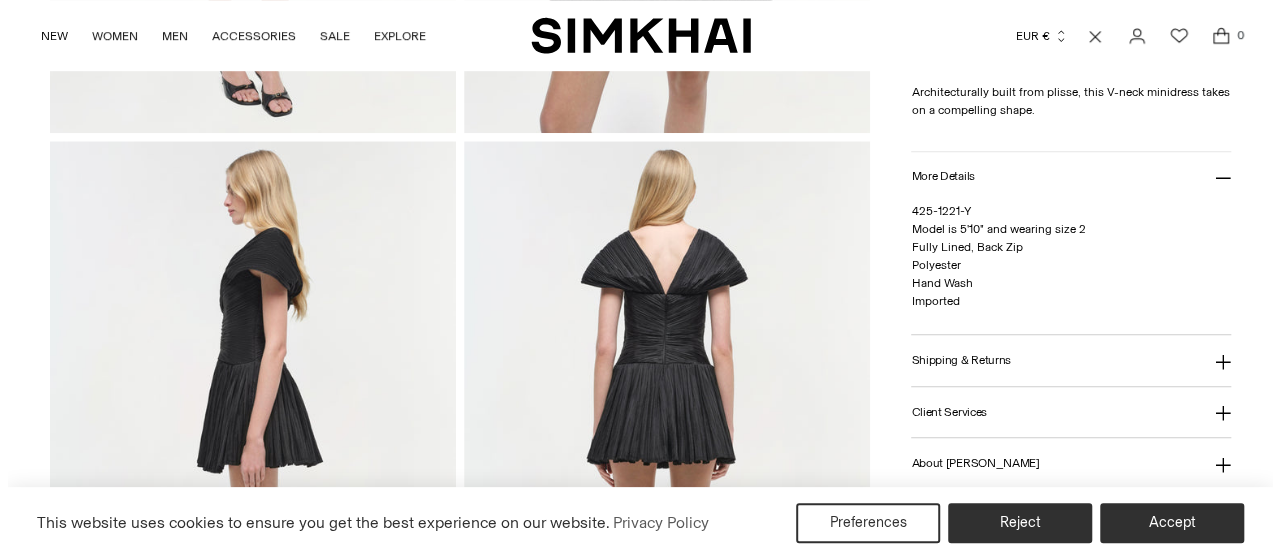 scroll, scrollTop: 0, scrollLeft: 0, axis: both 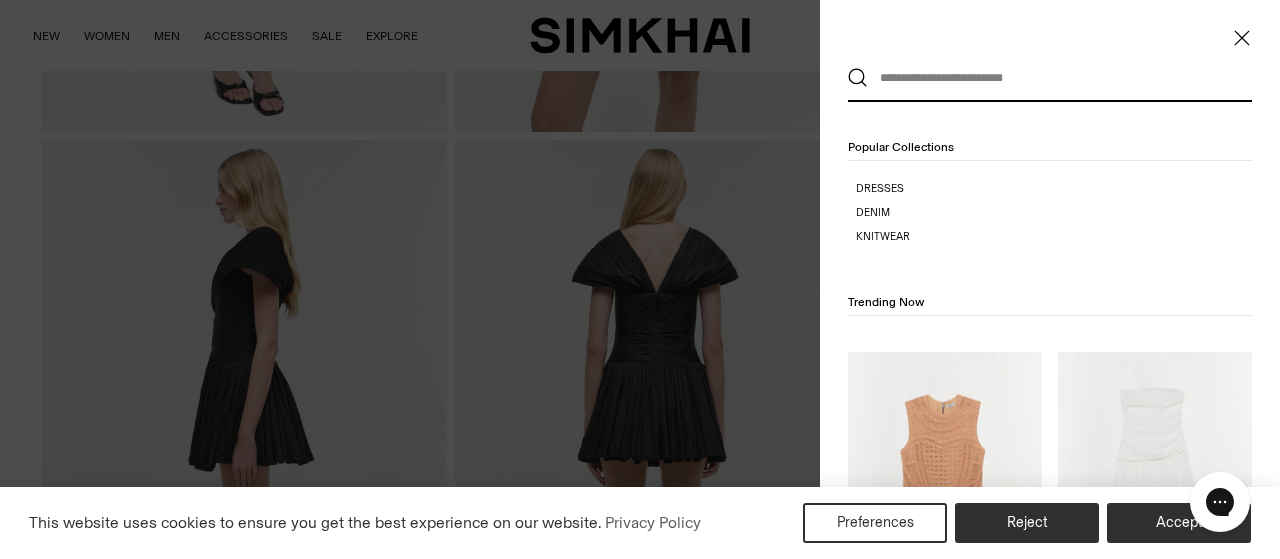 click at bounding box center (1045, 78) 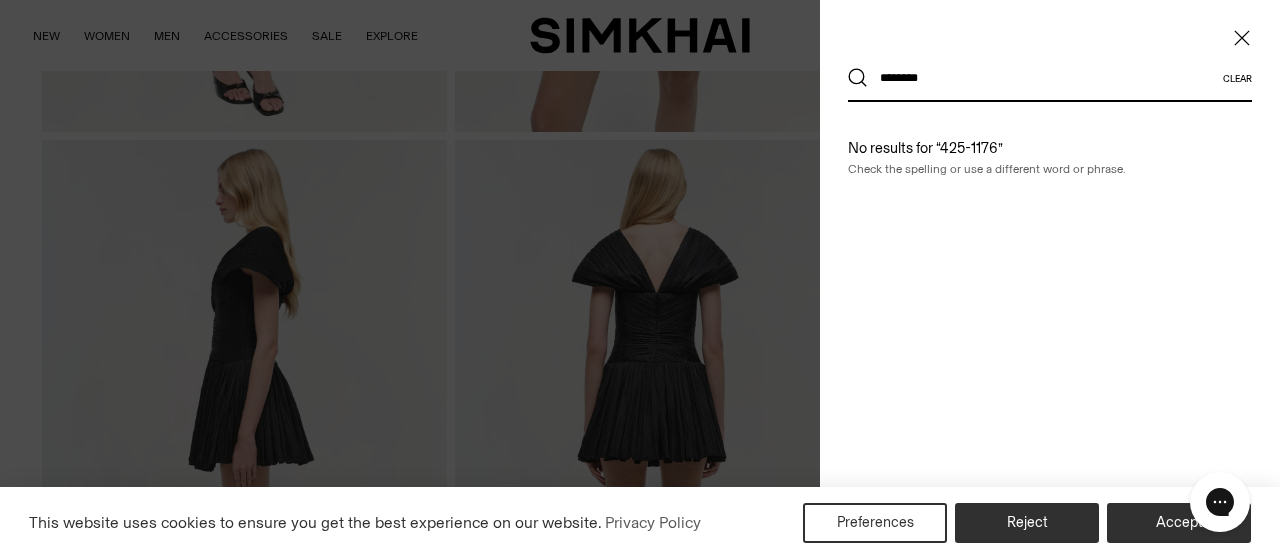 type on "********" 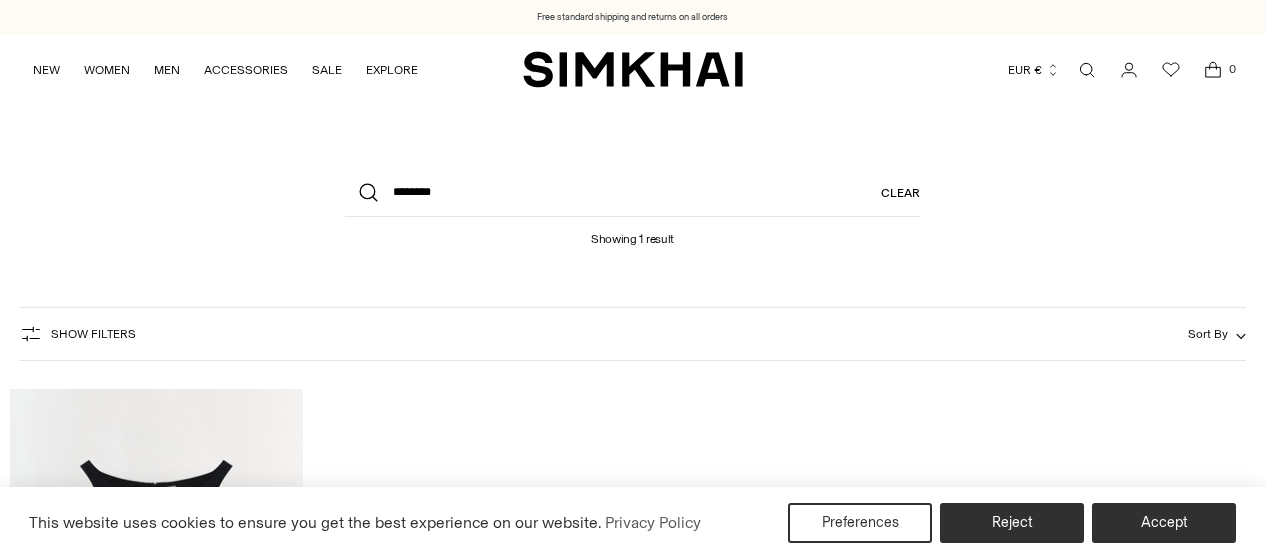 scroll, scrollTop: 0, scrollLeft: 0, axis: both 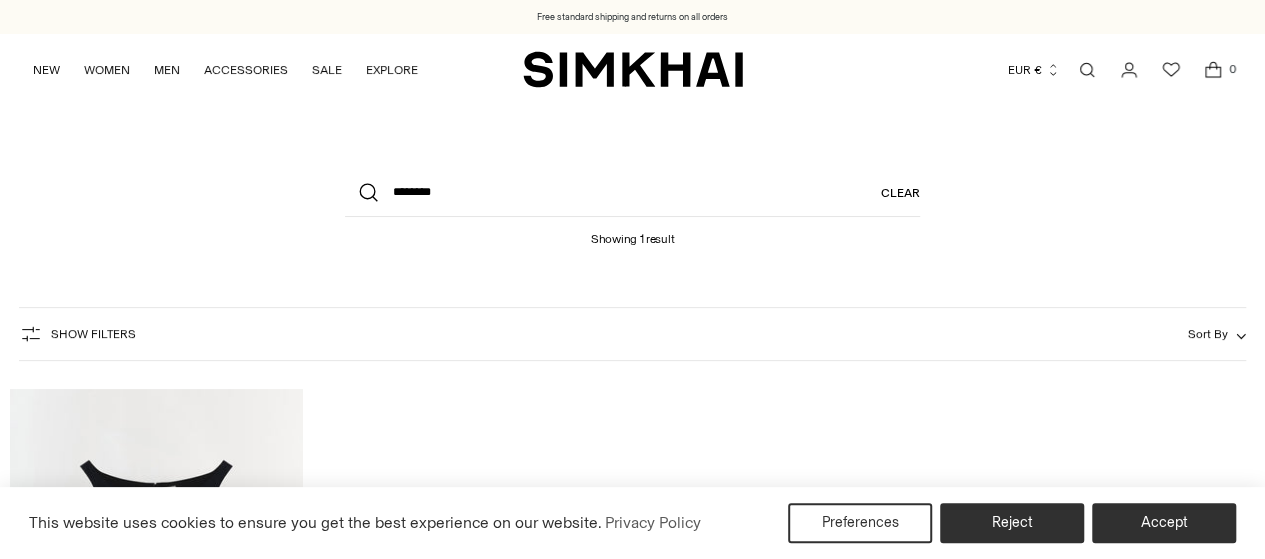 click at bounding box center (0, 0) 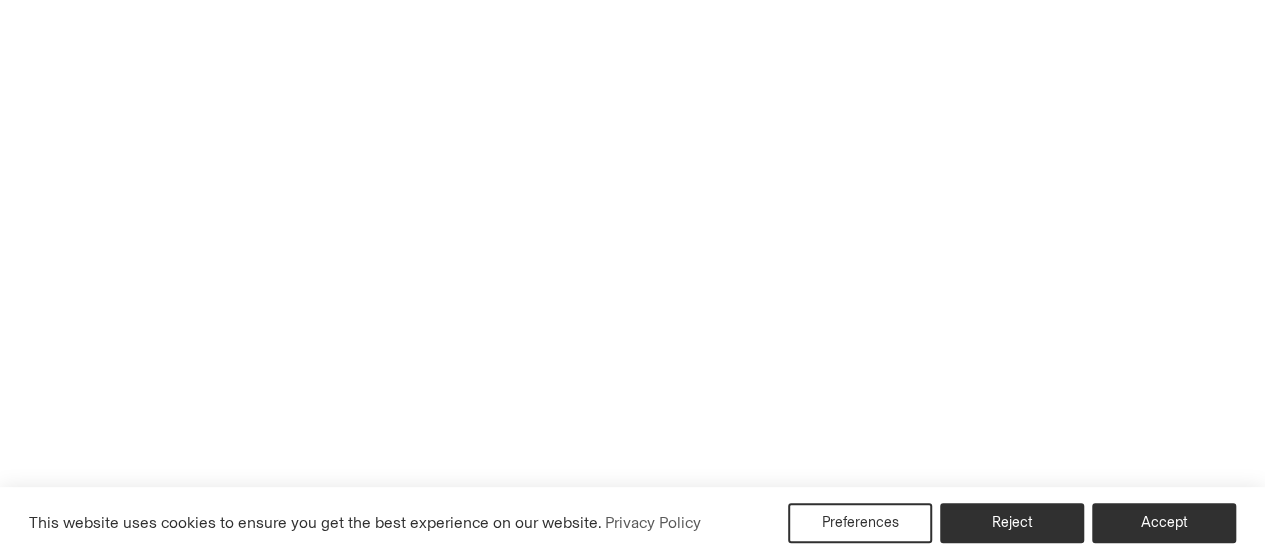 scroll, scrollTop: 0, scrollLeft: 0, axis: both 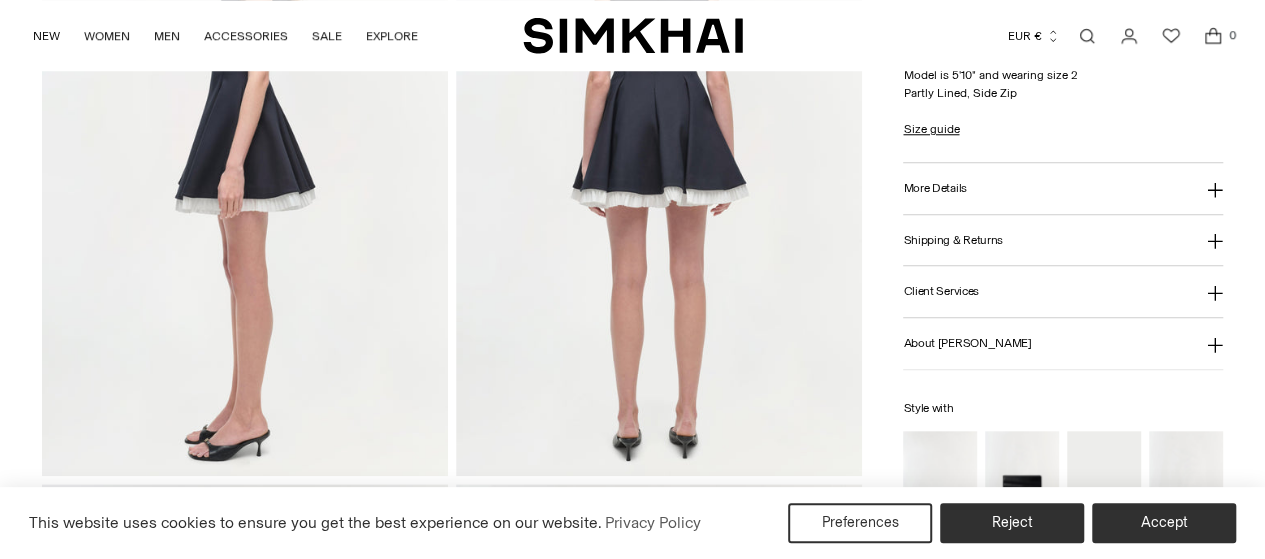 click on "More Details" at bounding box center [1063, 188] 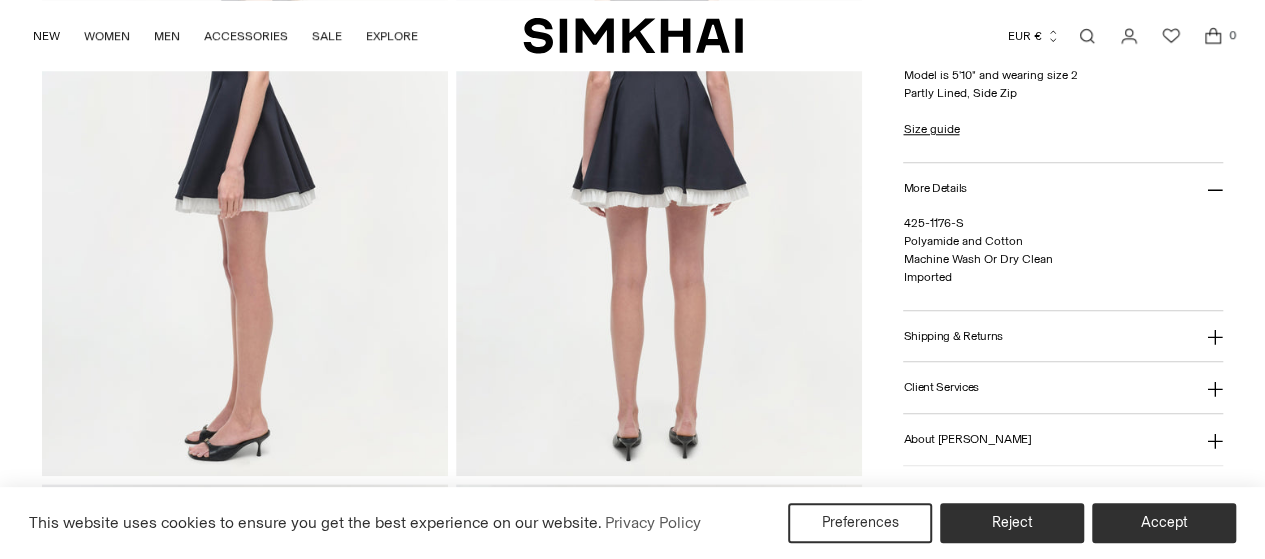 click at bounding box center (1087, 36) 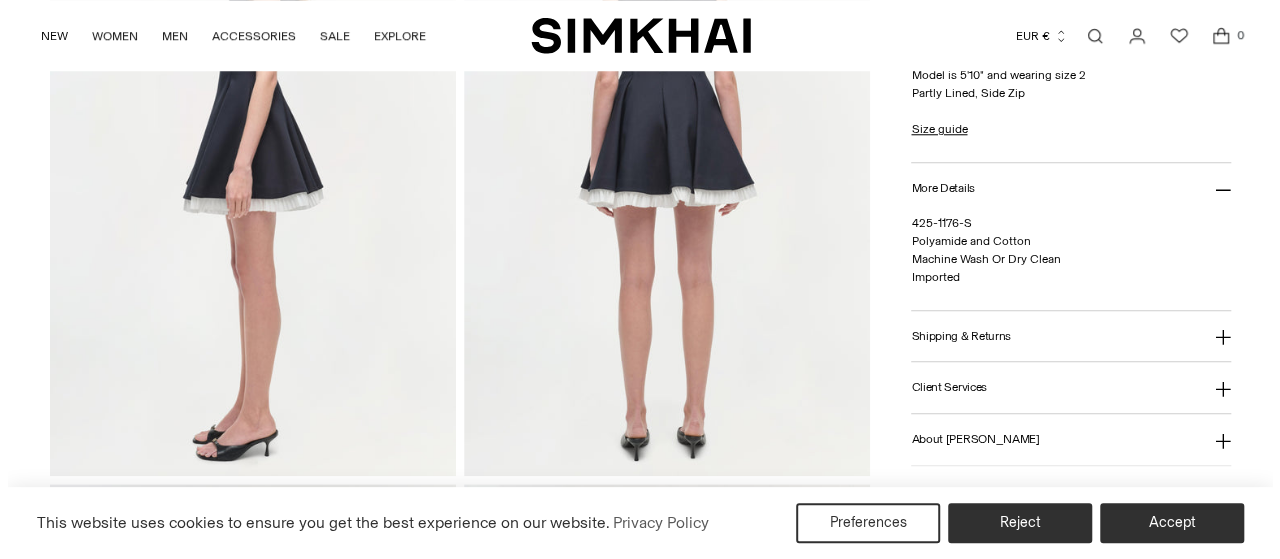 scroll, scrollTop: 0, scrollLeft: 0, axis: both 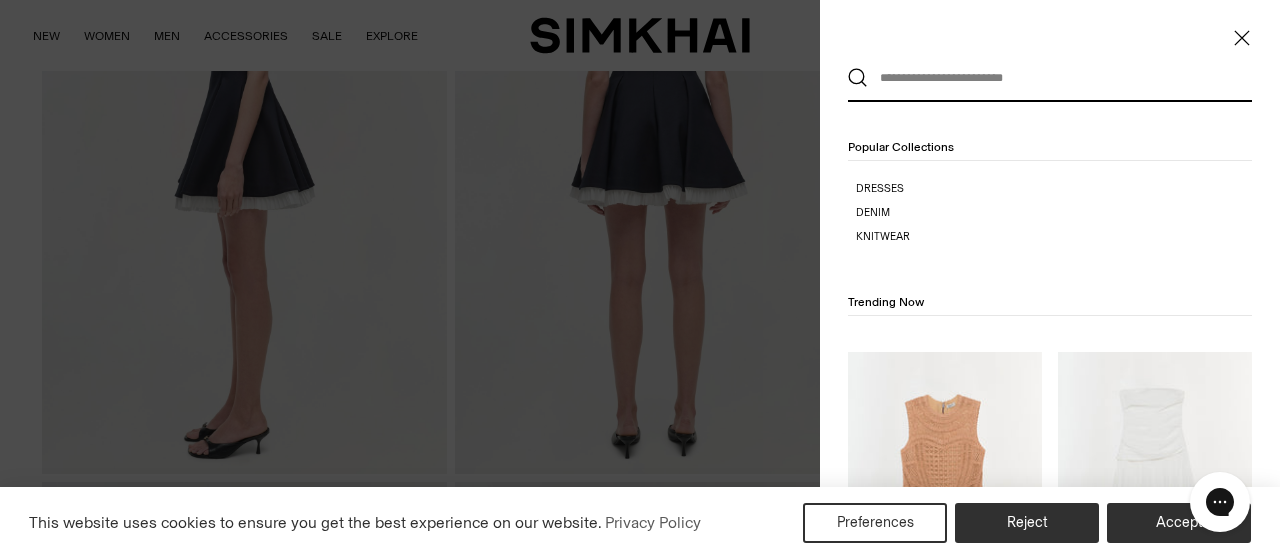 click at bounding box center [1045, 78] 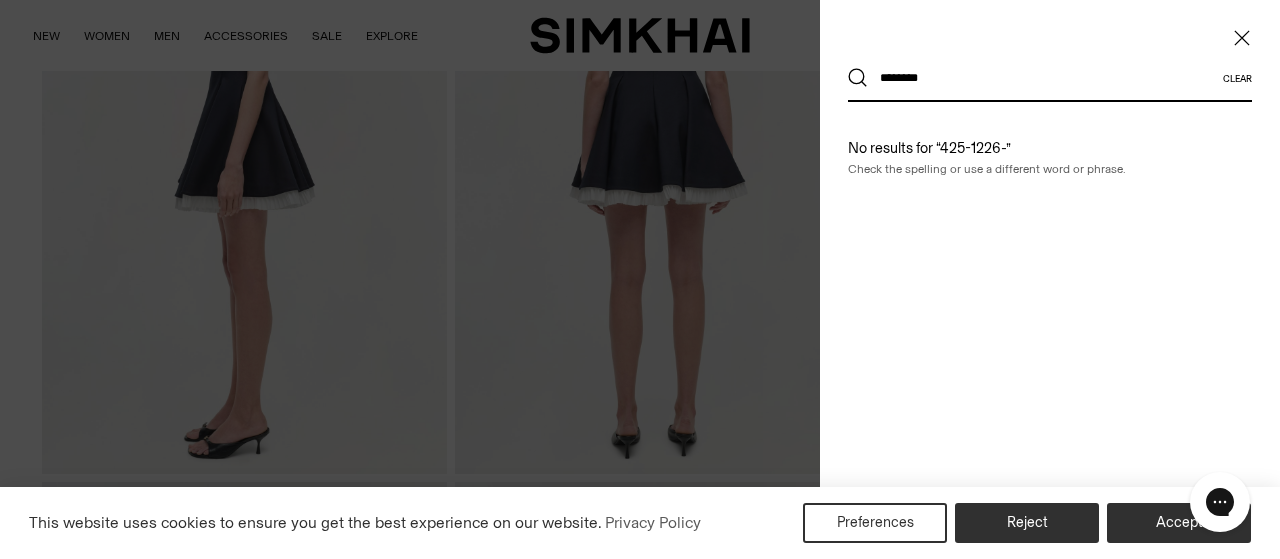 type on "********" 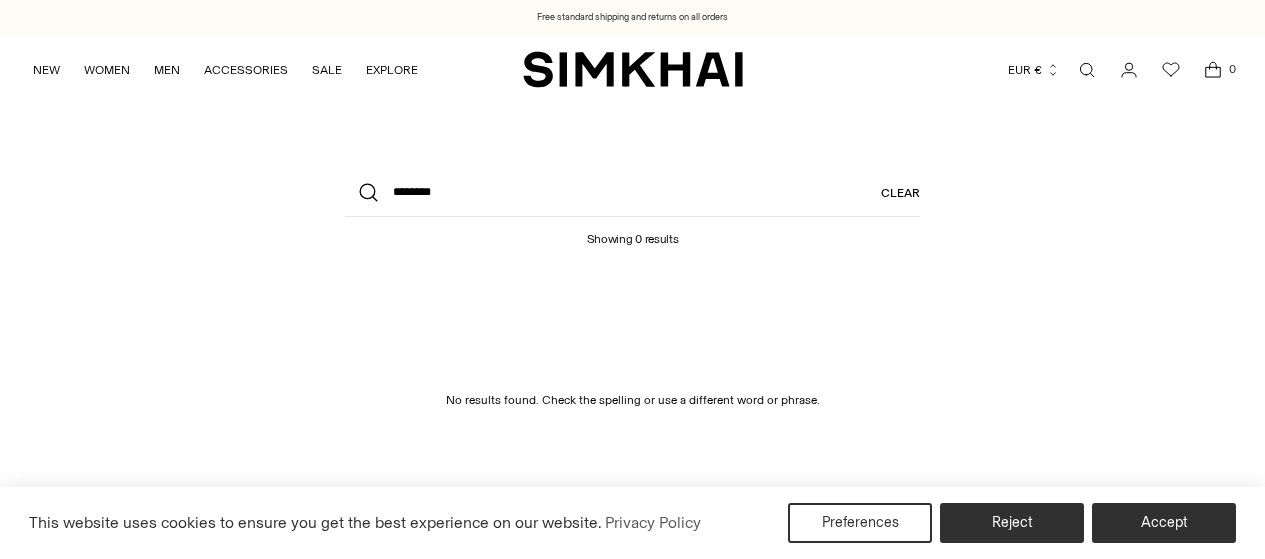 scroll, scrollTop: 0, scrollLeft: 0, axis: both 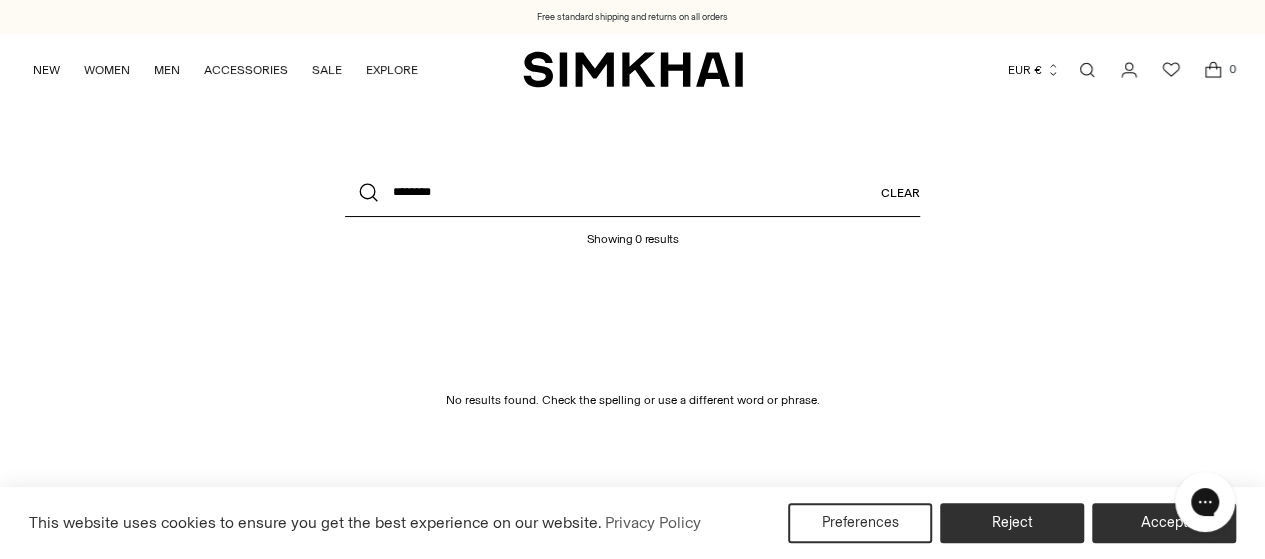 click on "********" at bounding box center [632, 193] 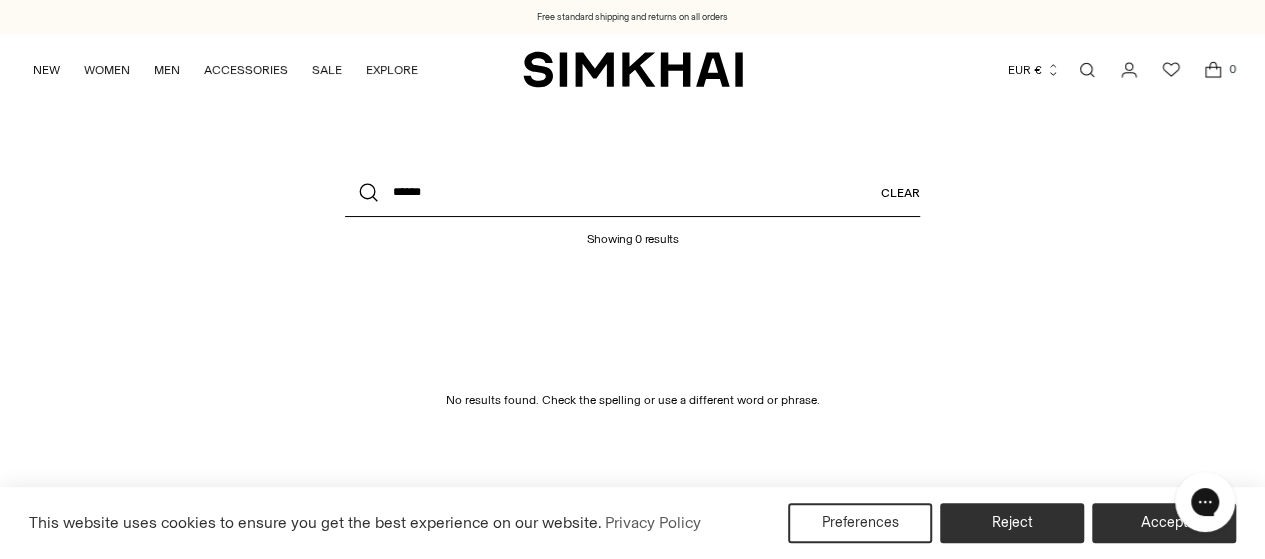 type on "******" 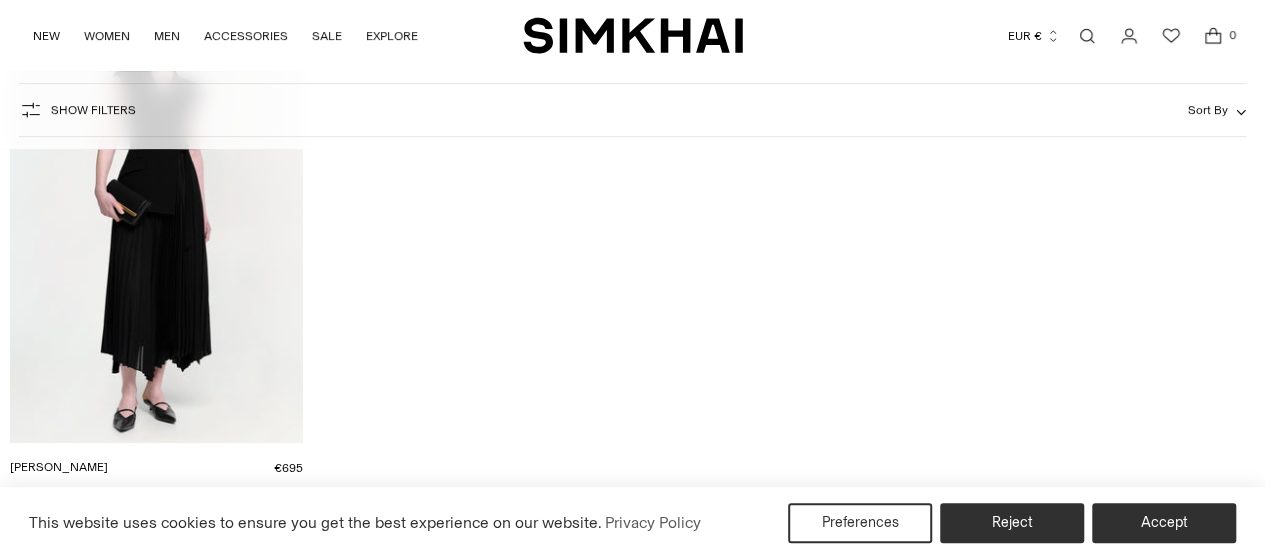 scroll, scrollTop: 0, scrollLeft: 0, axis: both 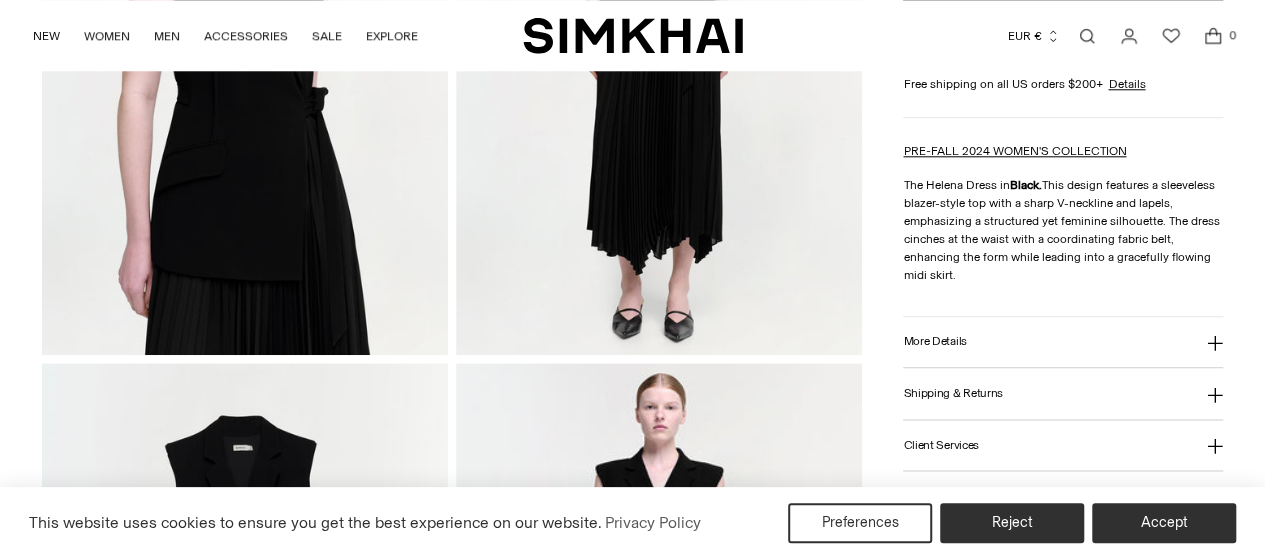 click on "More Details" at bounding box center (934, 341) 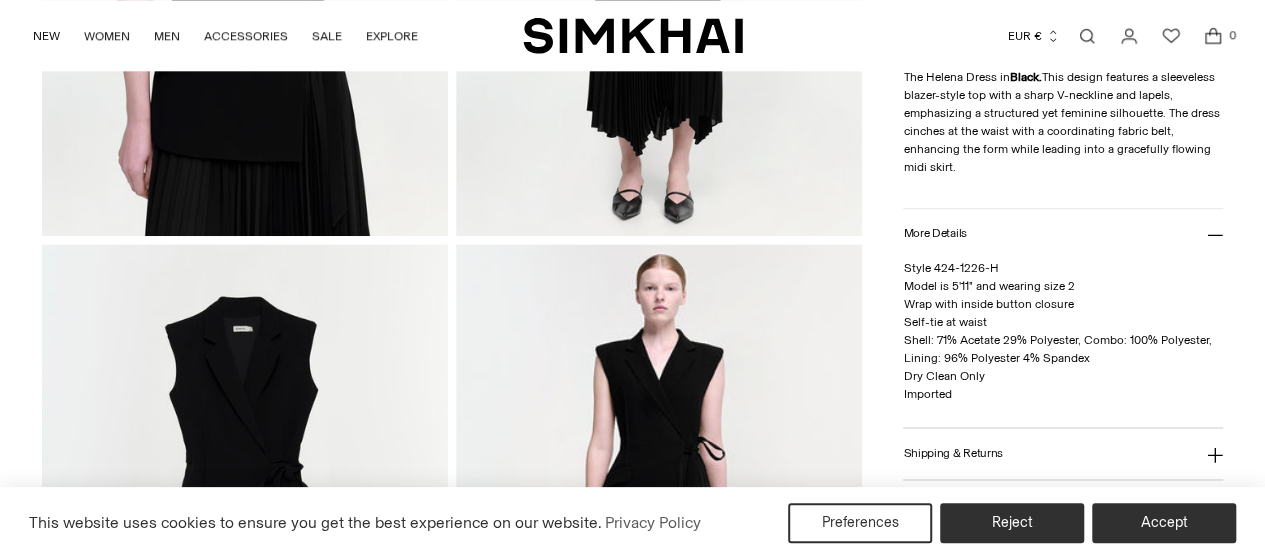 scroll, scrollTop: 1136, scrollLeft: 0, axis: vertical 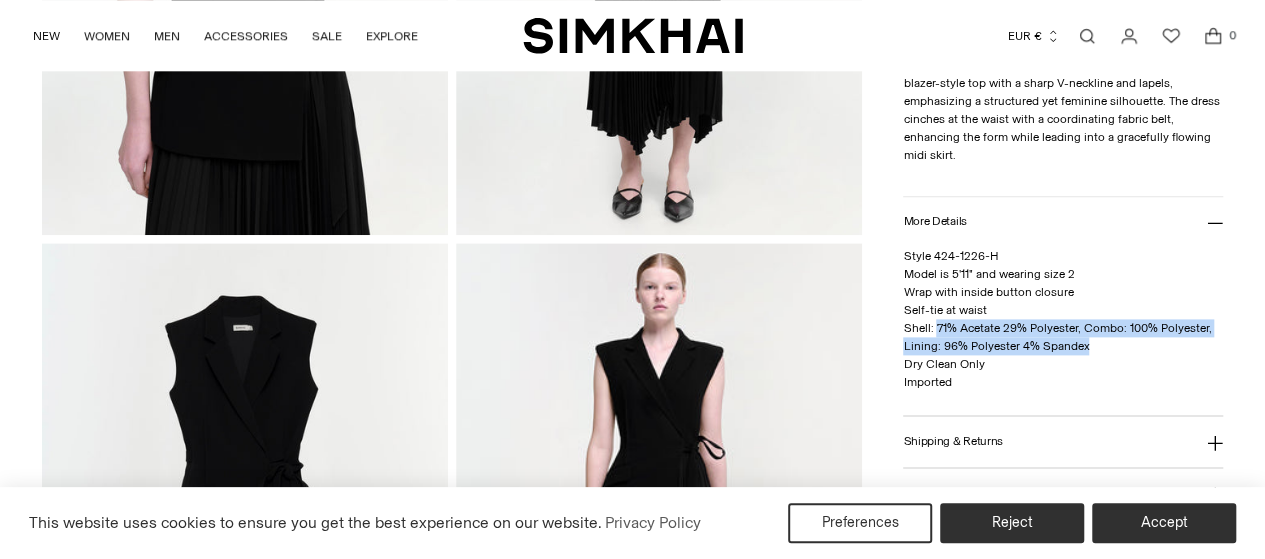 drag, startPoint x: 934, startPoint y: 324, endPoint x: 1110, endPoint y: 347, distance: 177.49648 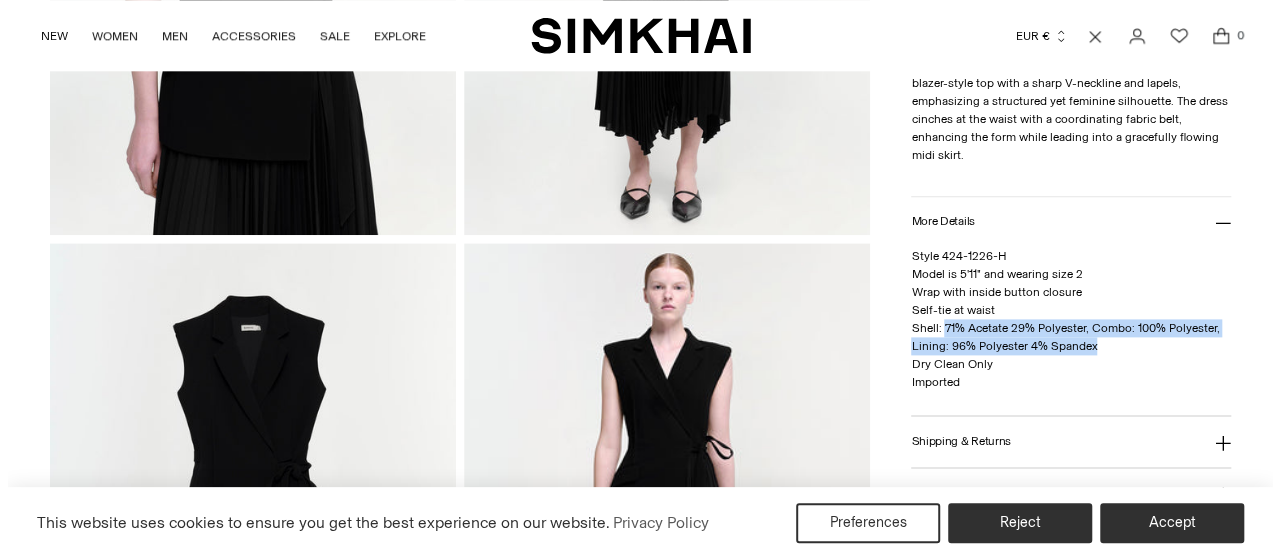 scroll, scrollTop: 0, scrollLeft: 0, axis: both 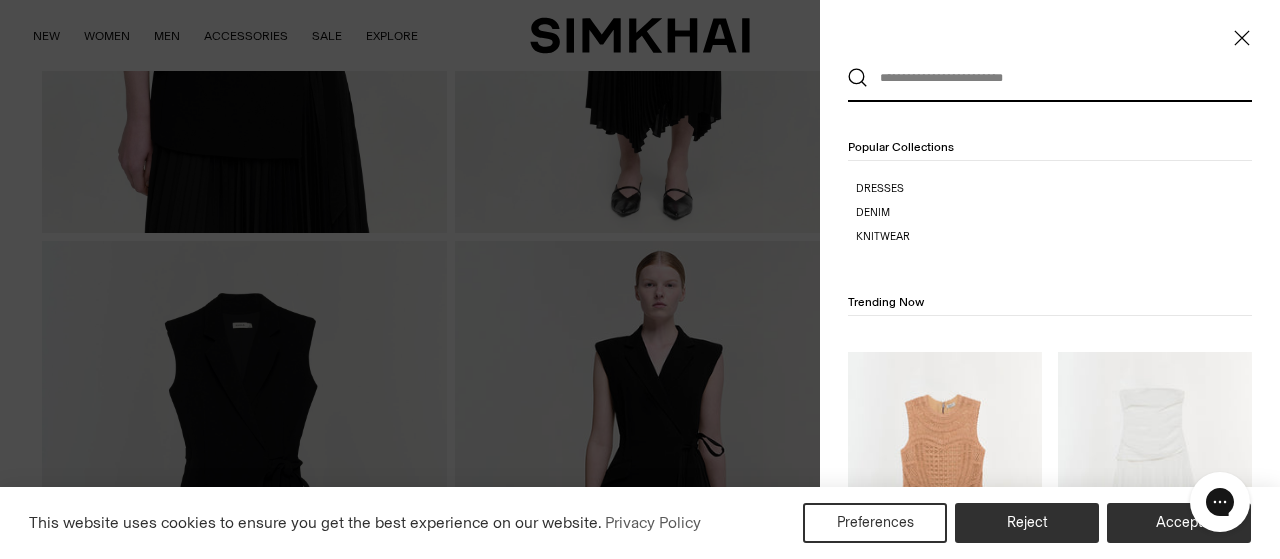 click at bounding box center (1045, 78) 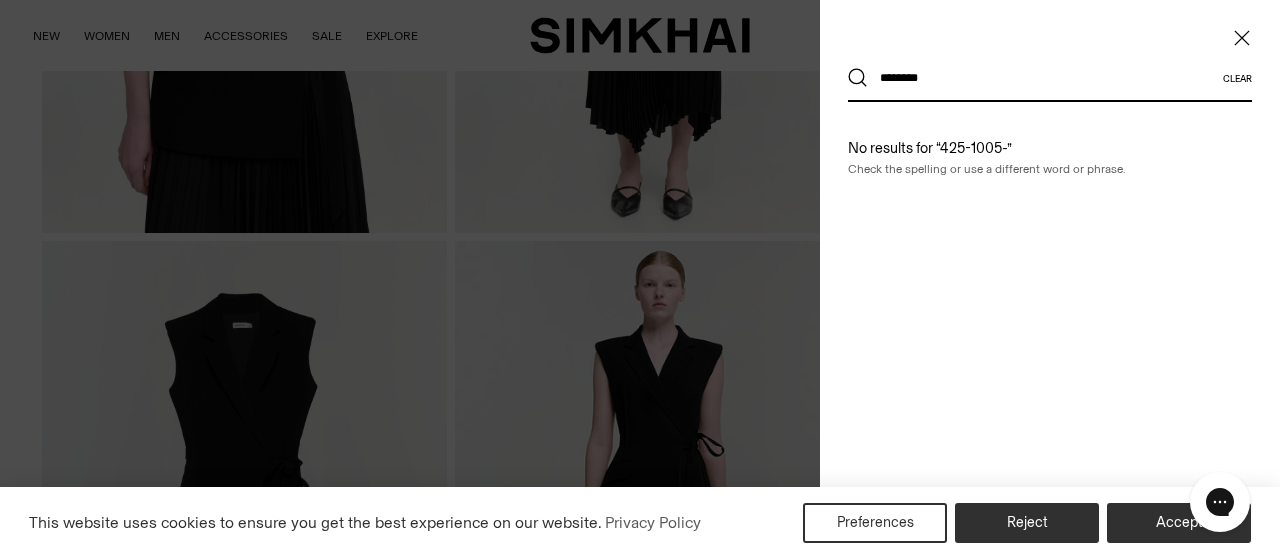 type on "********" 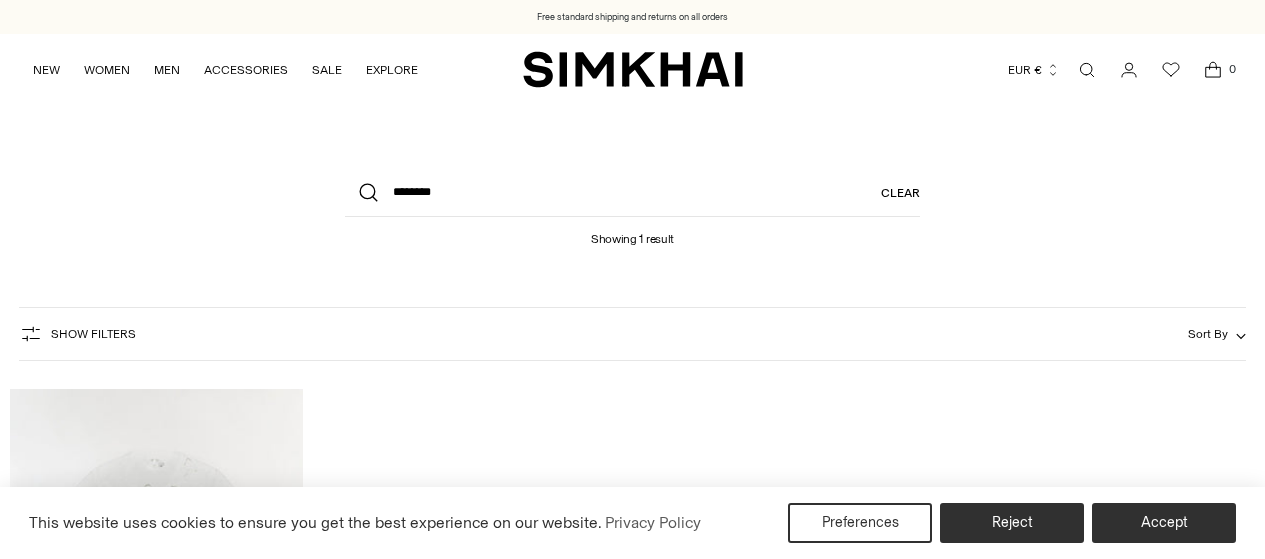 scroll, scrollTop: 0, scrollLeft: 0, axis: both 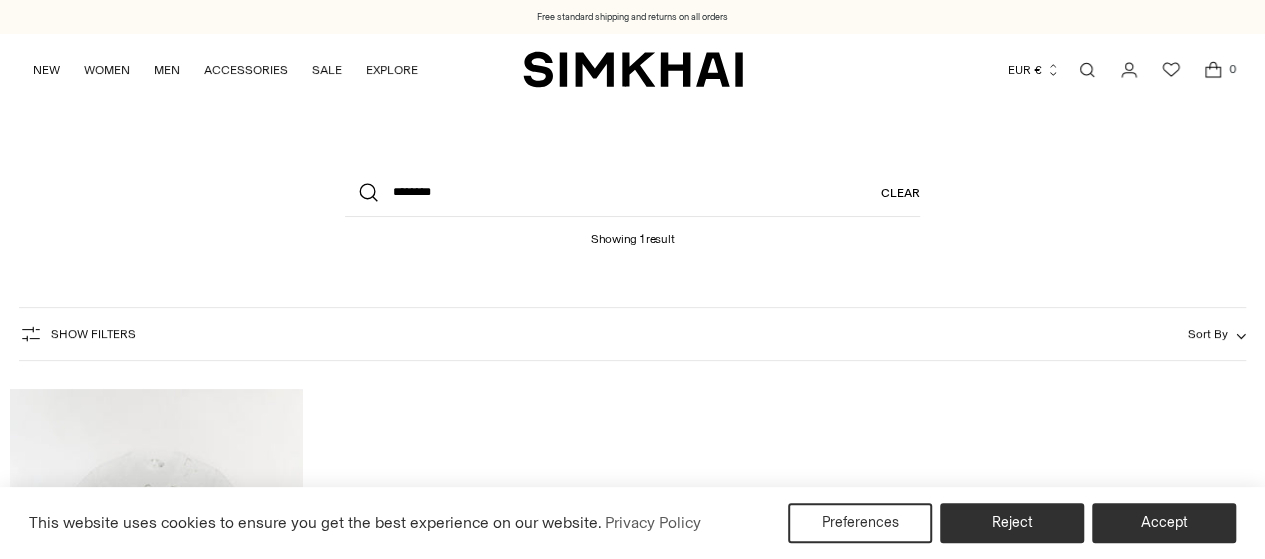 click at bounding box center [0, 0] 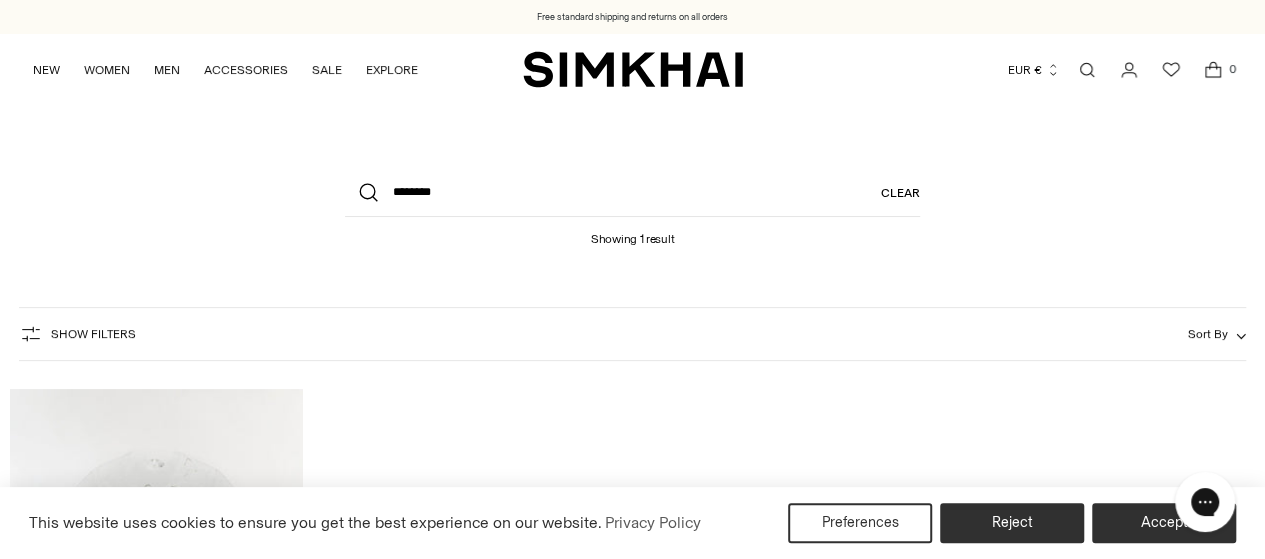 scroll, scrollTop: 0, scrollLeft: 0, axis: both 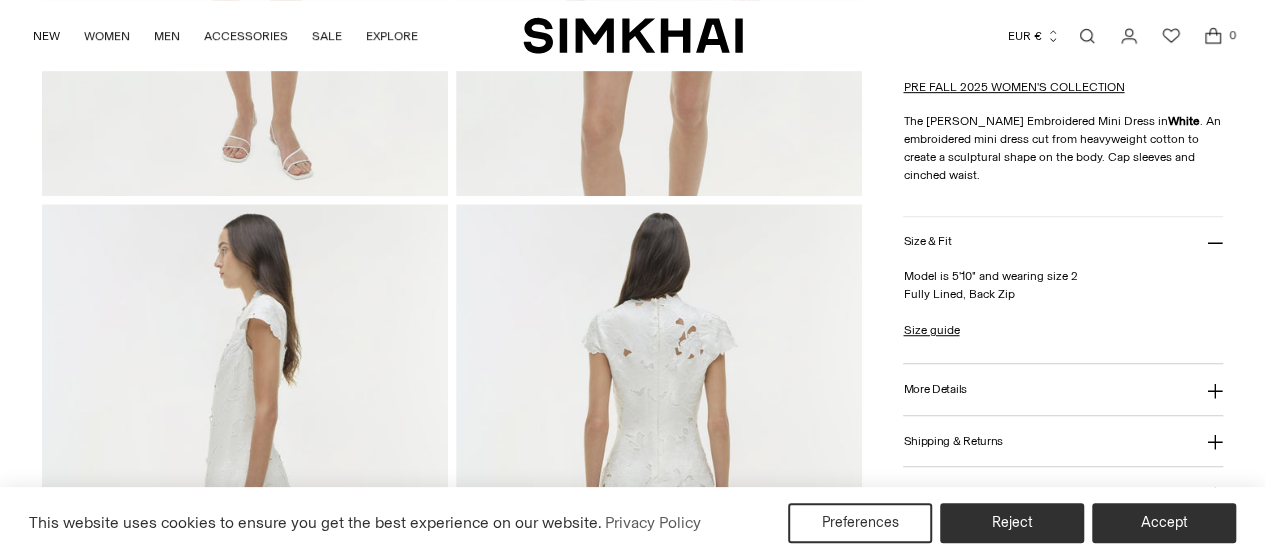 click on "More Details" at bounding box center (1063, 389) 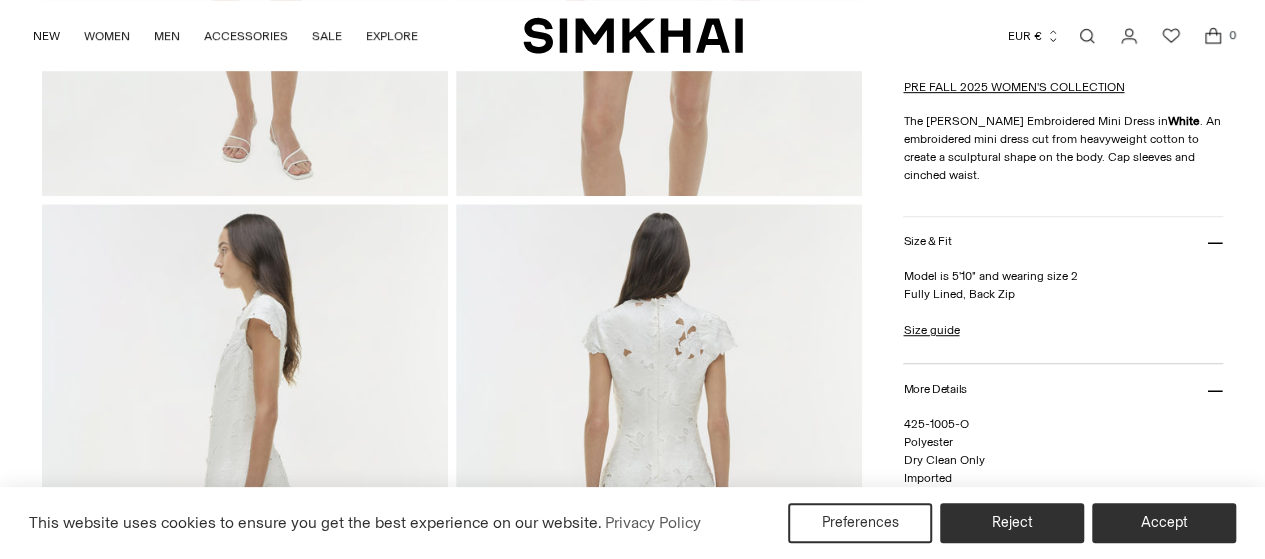 scroll, scrollTop: 608, scrollLeft: 0, axis: vertical 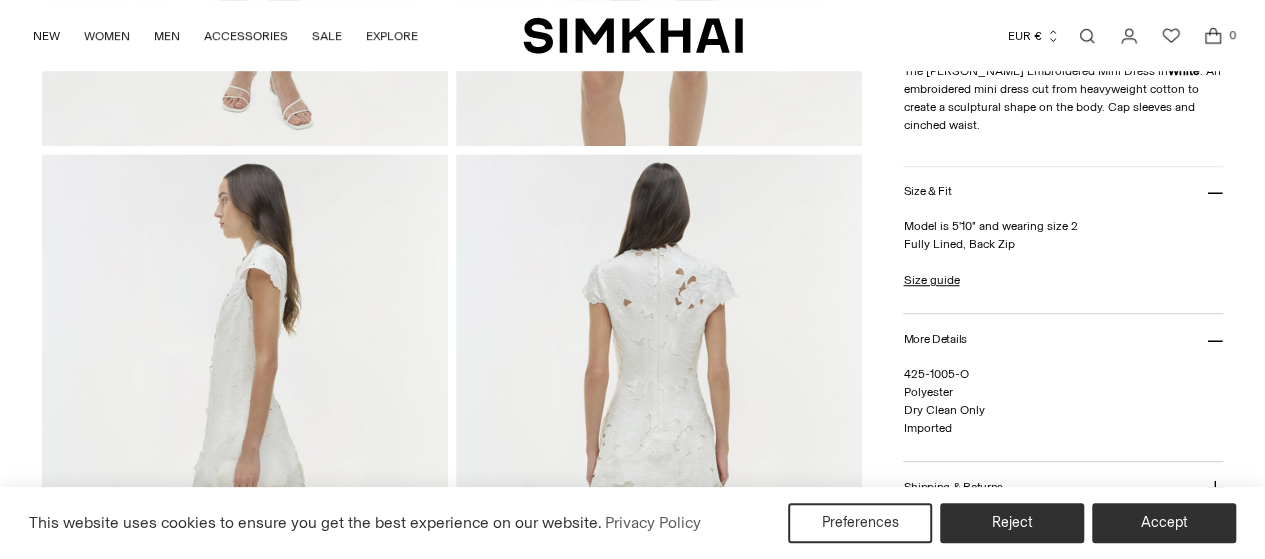 click at bounding box center [1087, 36] 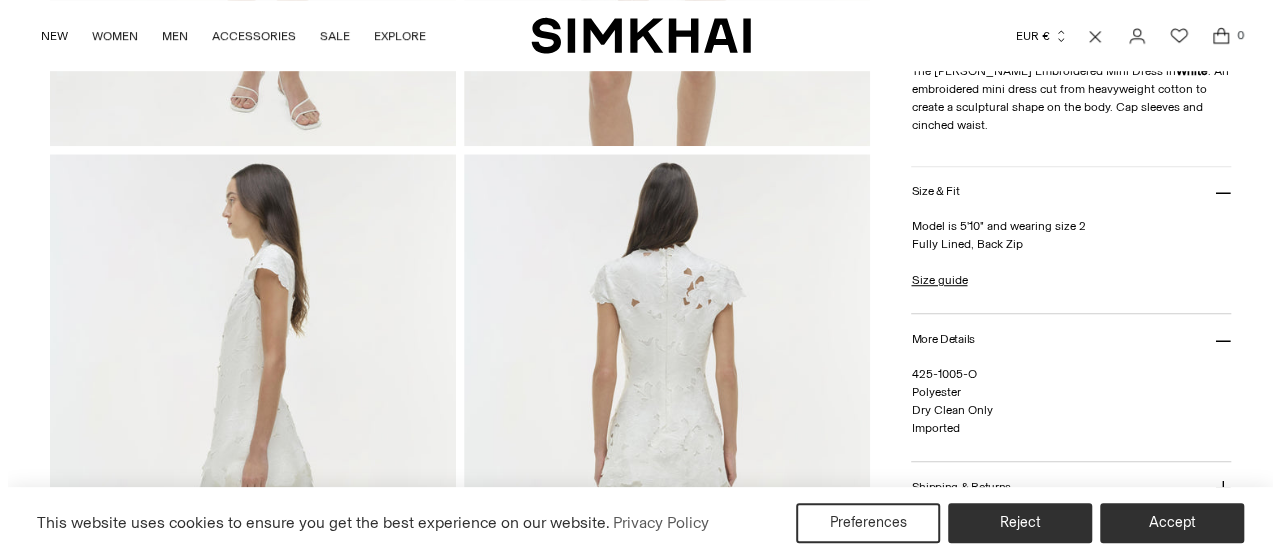 scroll, scrollTop: 0, scrollLeft: 0, axis: both 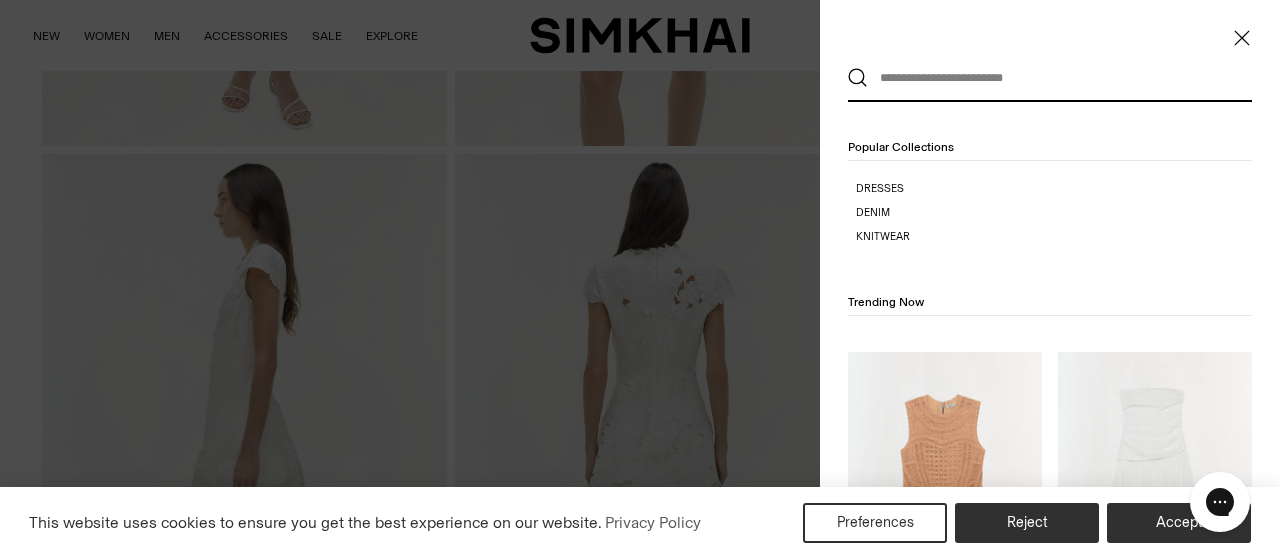 click at bounding box center (1045, 78) 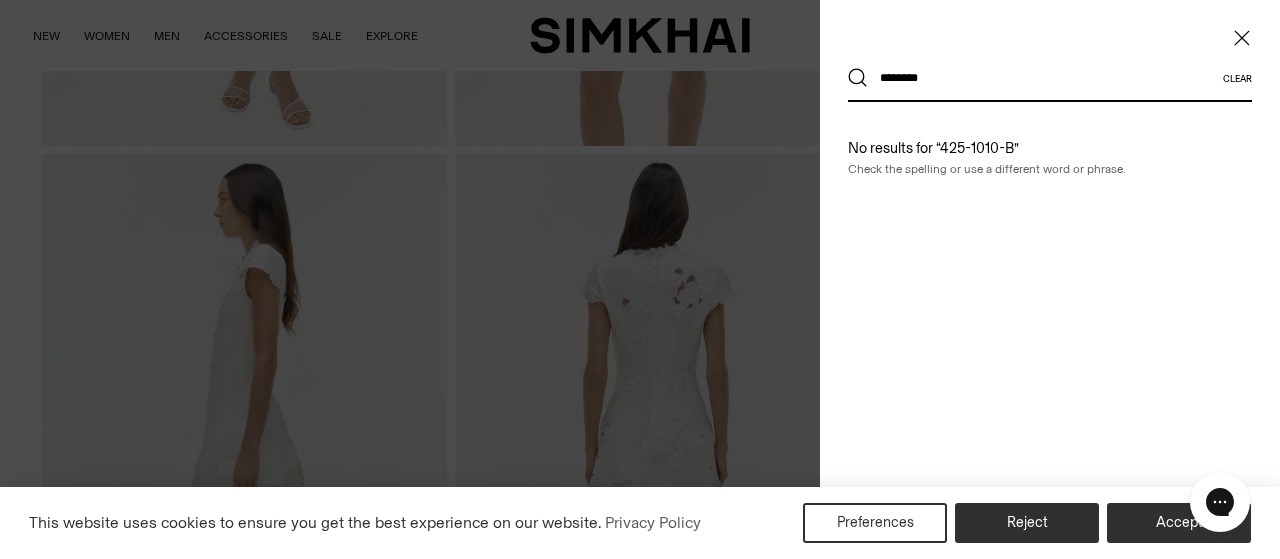 type on "********" 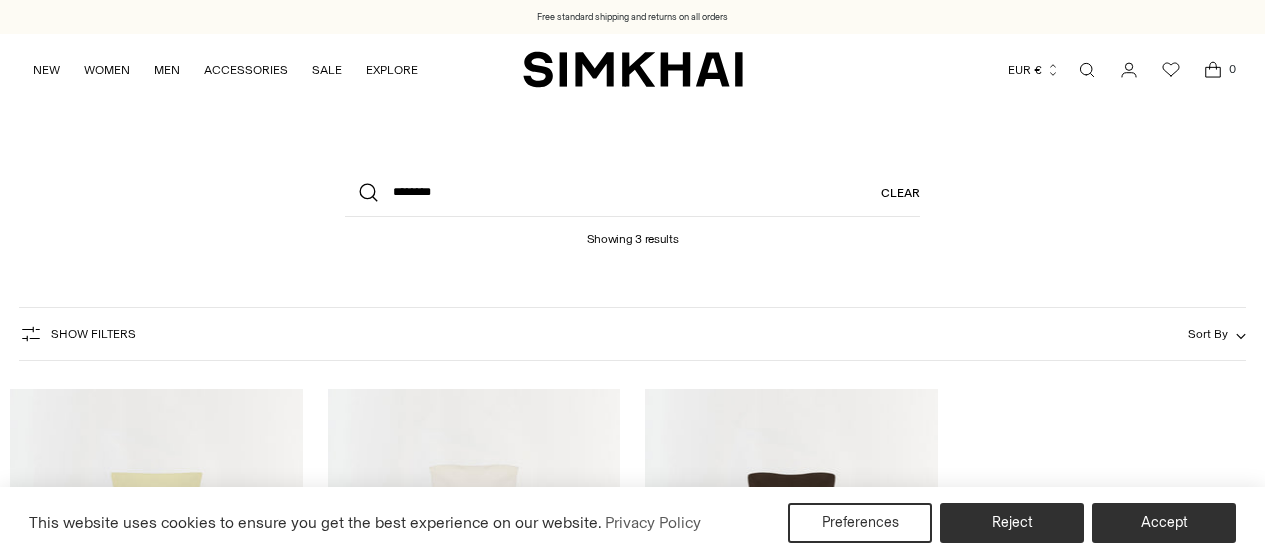 scroll, scrollTop: 0, scrollLeft: 0, axis: both 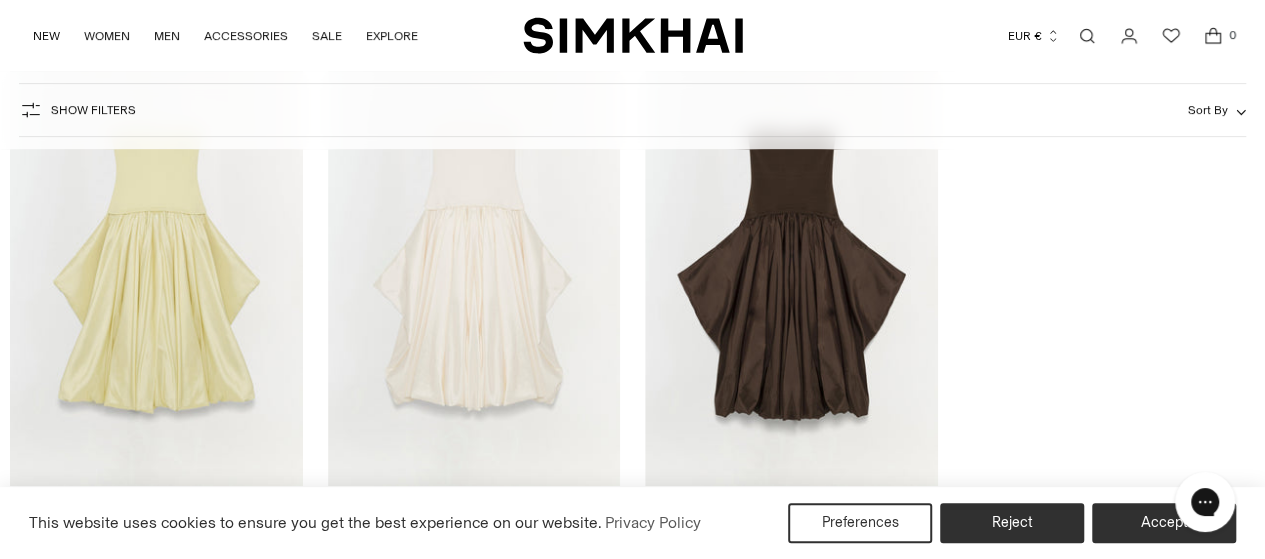 click at bounding box center (0, 0) 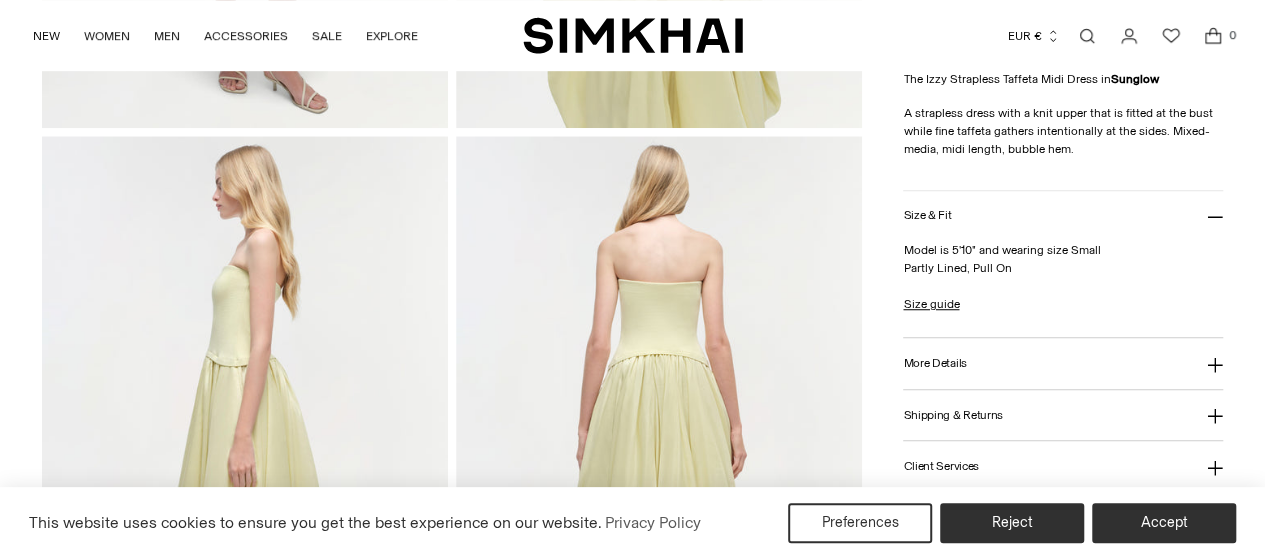 scroll, scrollTop: 774, scrollLeft: 0, axis: vertical 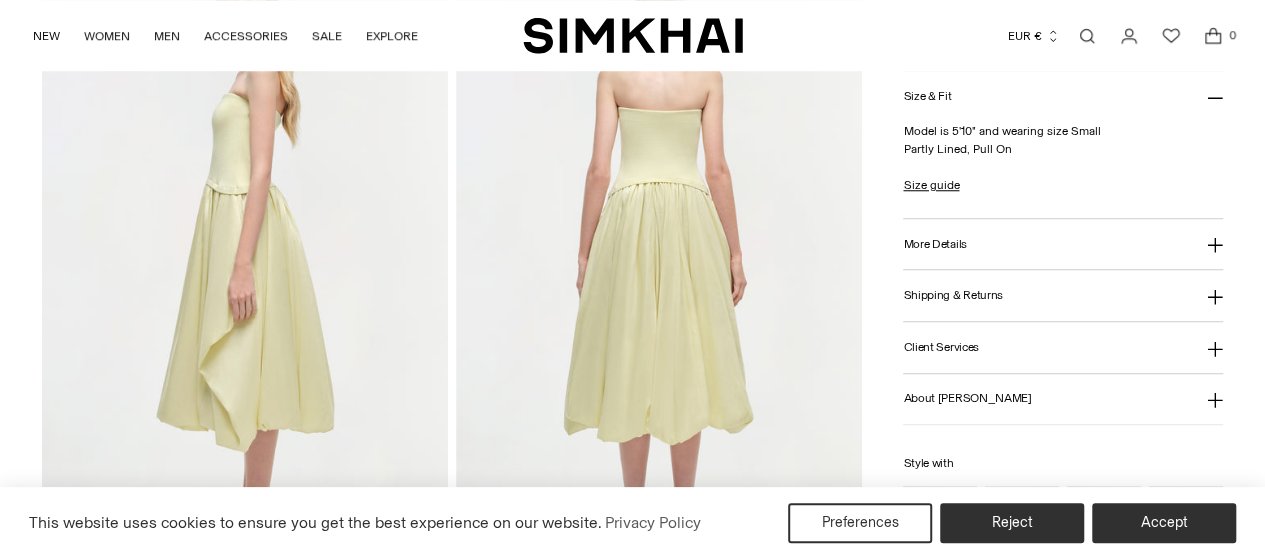 click on "More Details" at bounding box center (934, 244) 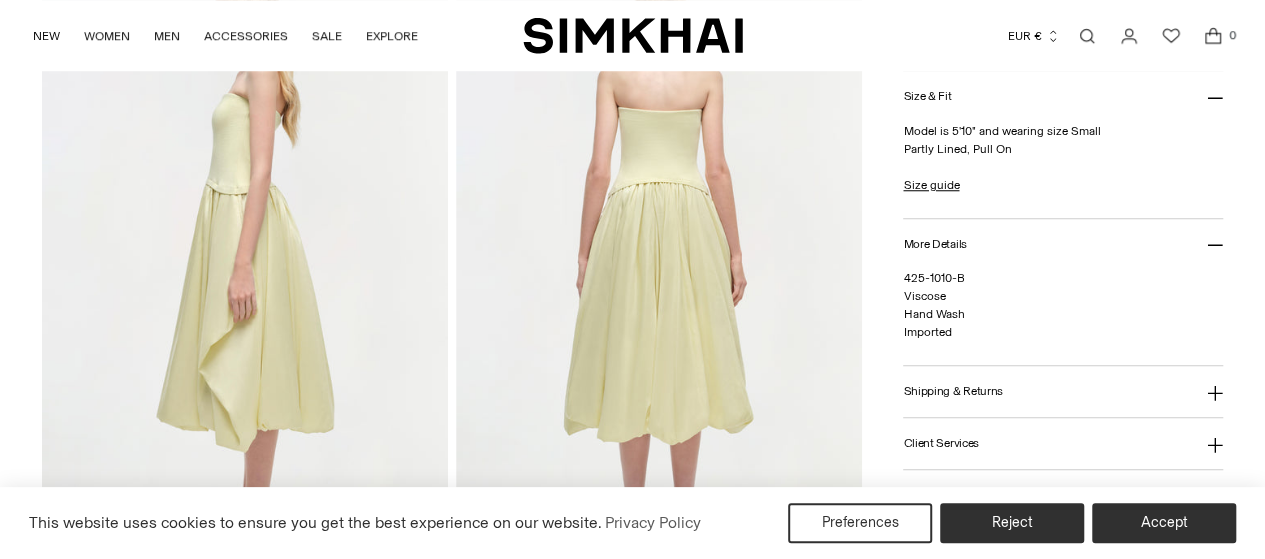 click at bounding box center (1087, 36) 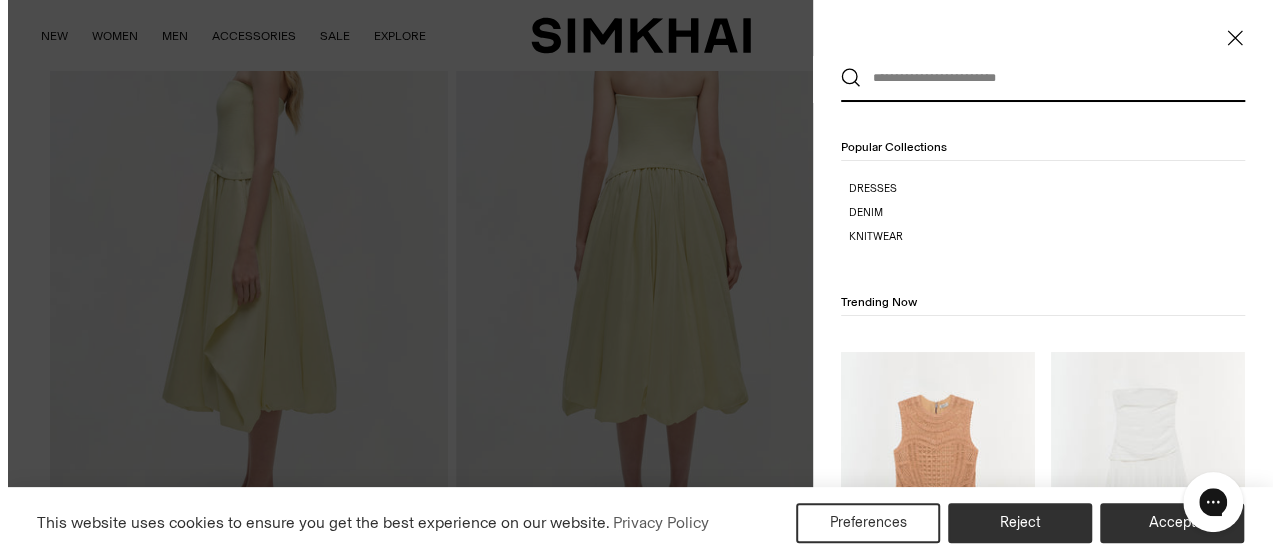 scroll, scrollTop: 0, scrollLeft: 0, axis: both 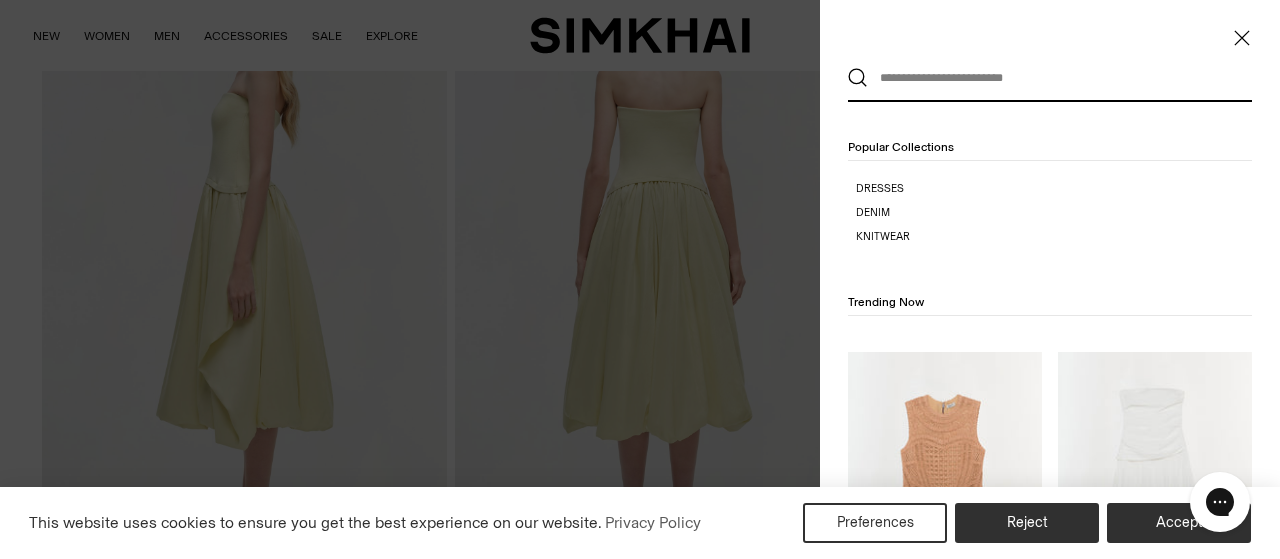 click at bounding box center [1045, 78] 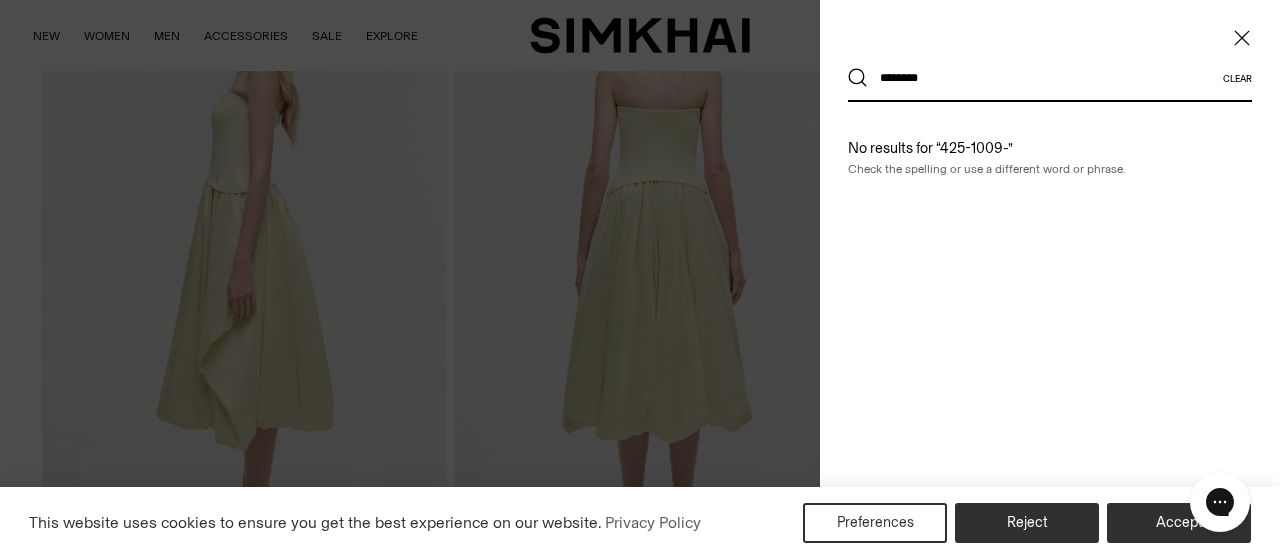 type on "********" 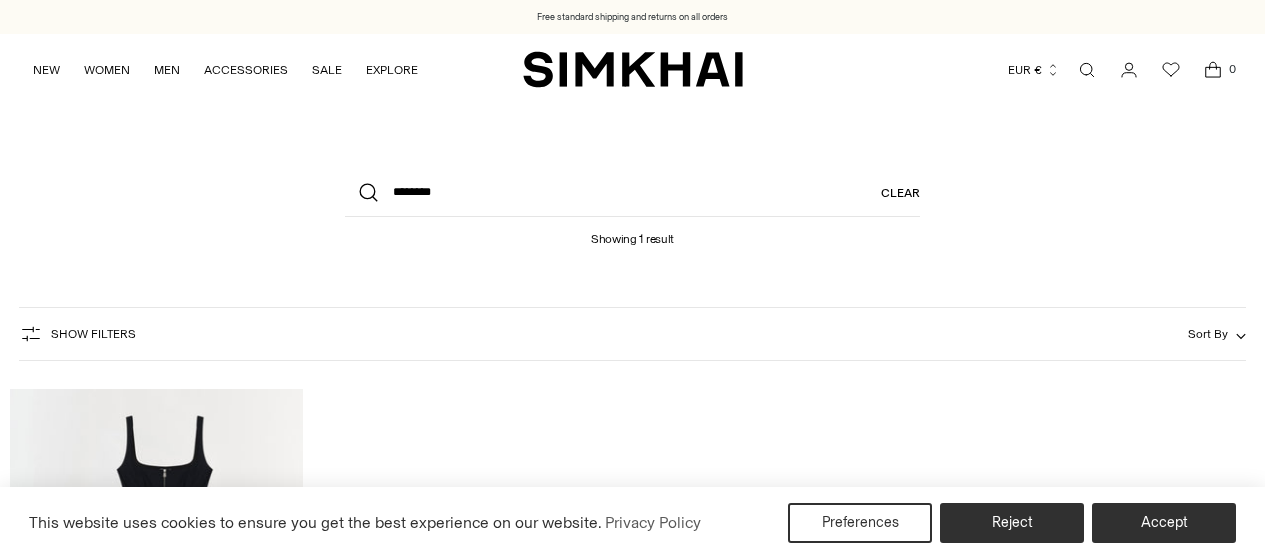 scroll, scrollTop: 0, scrollLeft: 0, axis: both 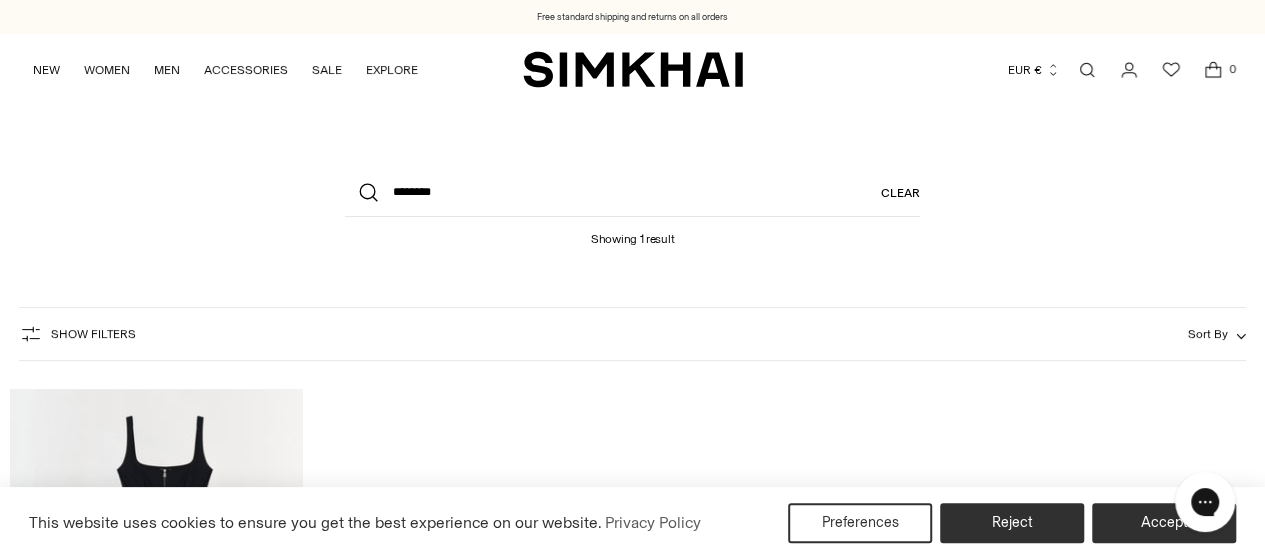 click at bounding box center [0, 0] 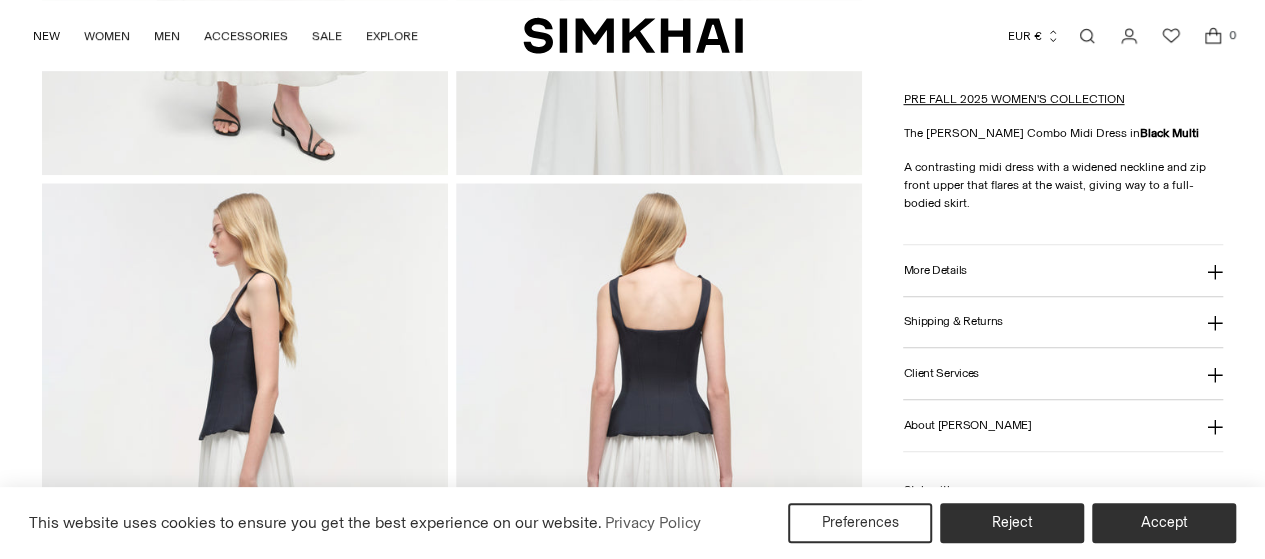 scroll, scrollTop: 580, scrollLeft: 0, axis: vertical 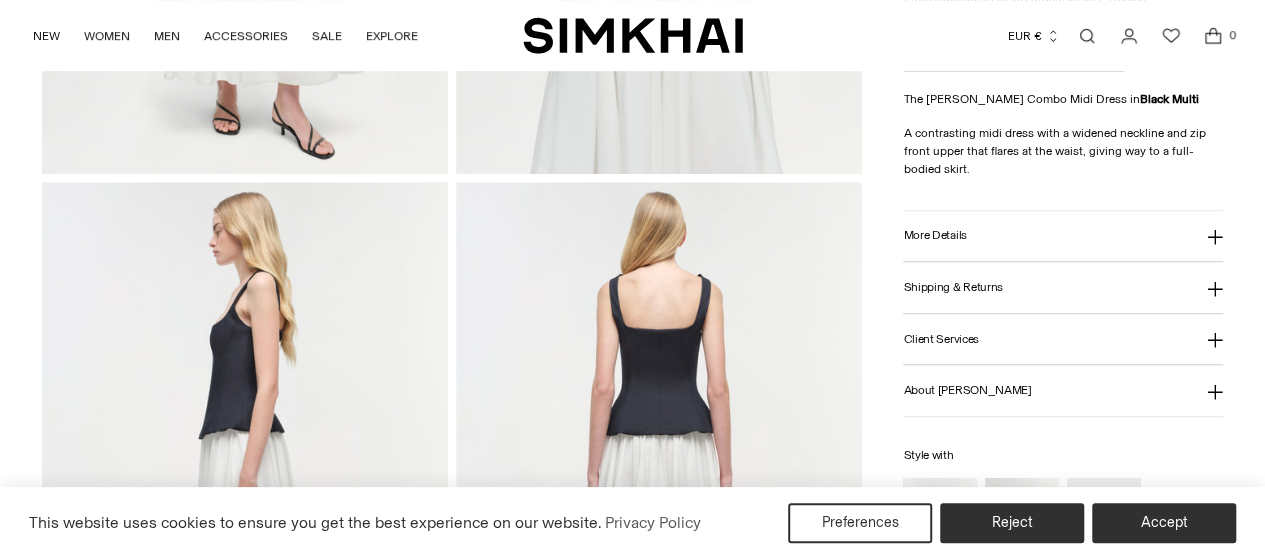 click on "More Details" at bounding box center [1063, 236] 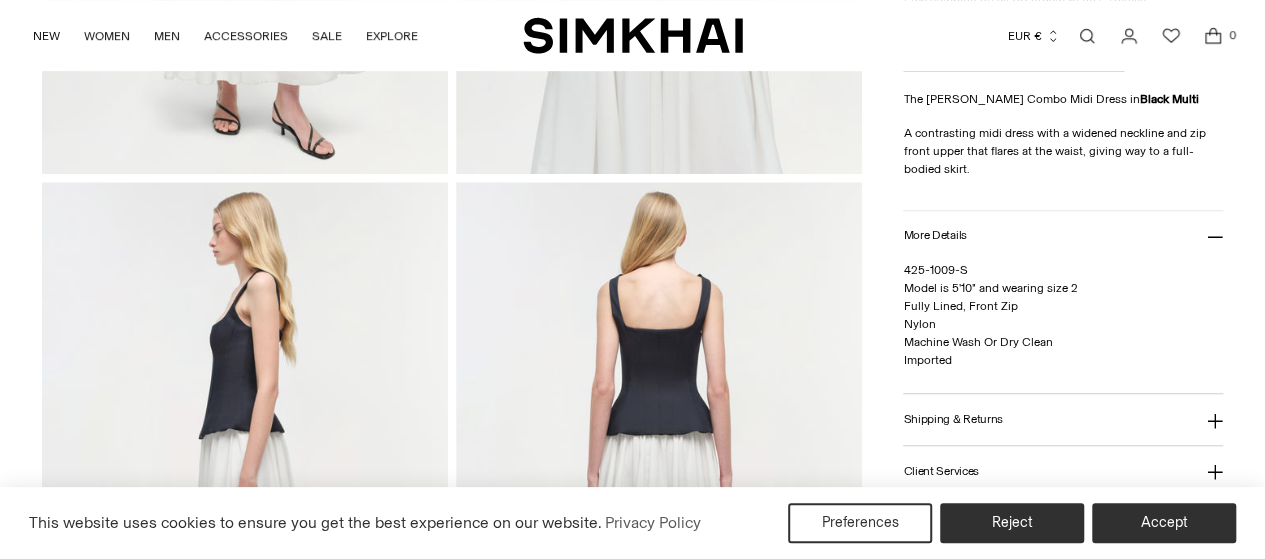 click at bounding box center (1087, 36) 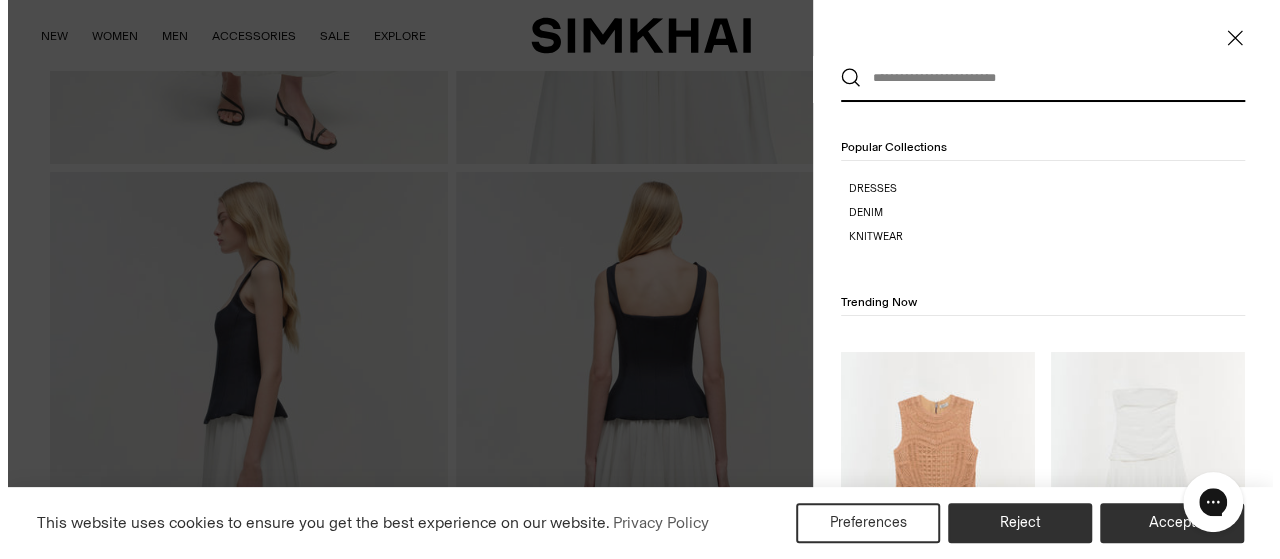 scroll, scrollTop: 0, scrollLeft: 0, axis: both 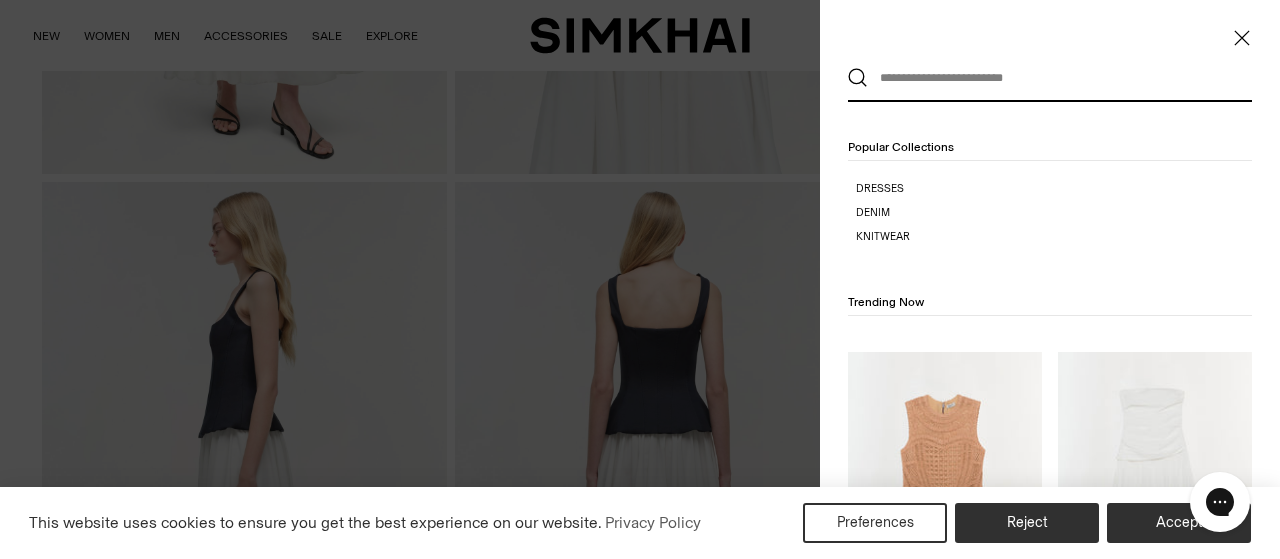 click at bounding box center [1045, 78] 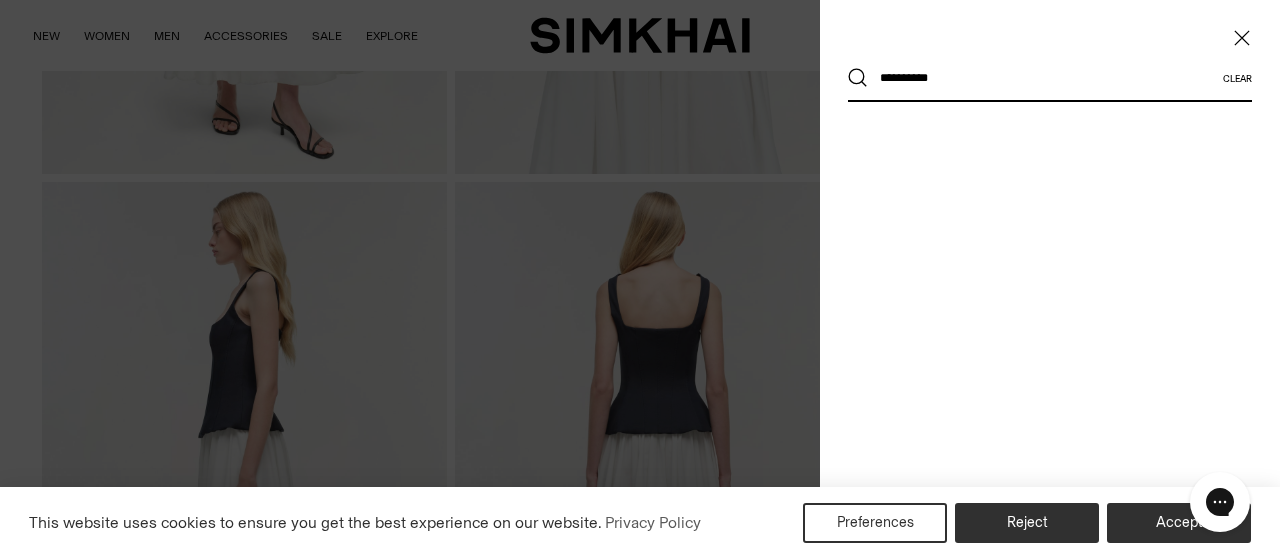 type on "**********" 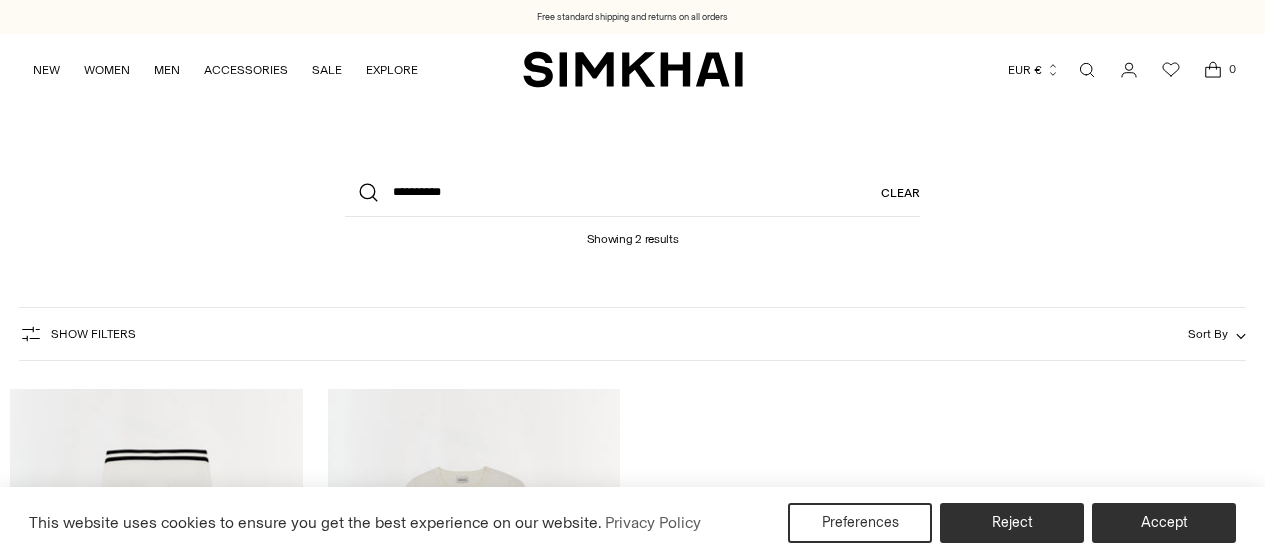scroll, scrollTop: 0, scrollLeft: 0, axis: both 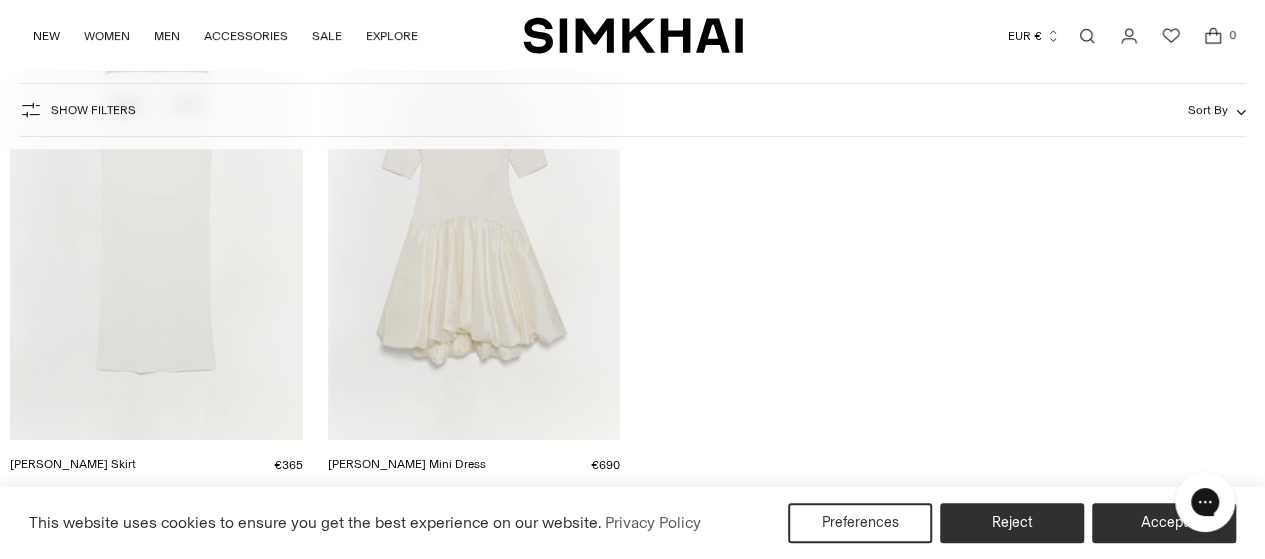 click at bounding box center (0, 0) 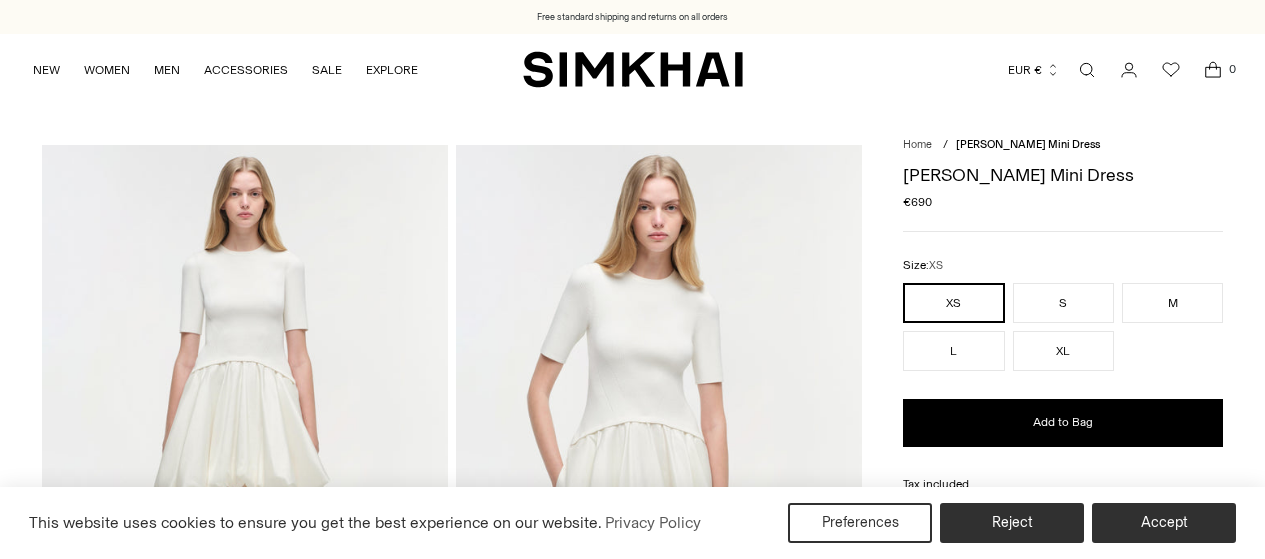 scroll, scrollTop: 958, scrollLeft: 0, axis: vertical 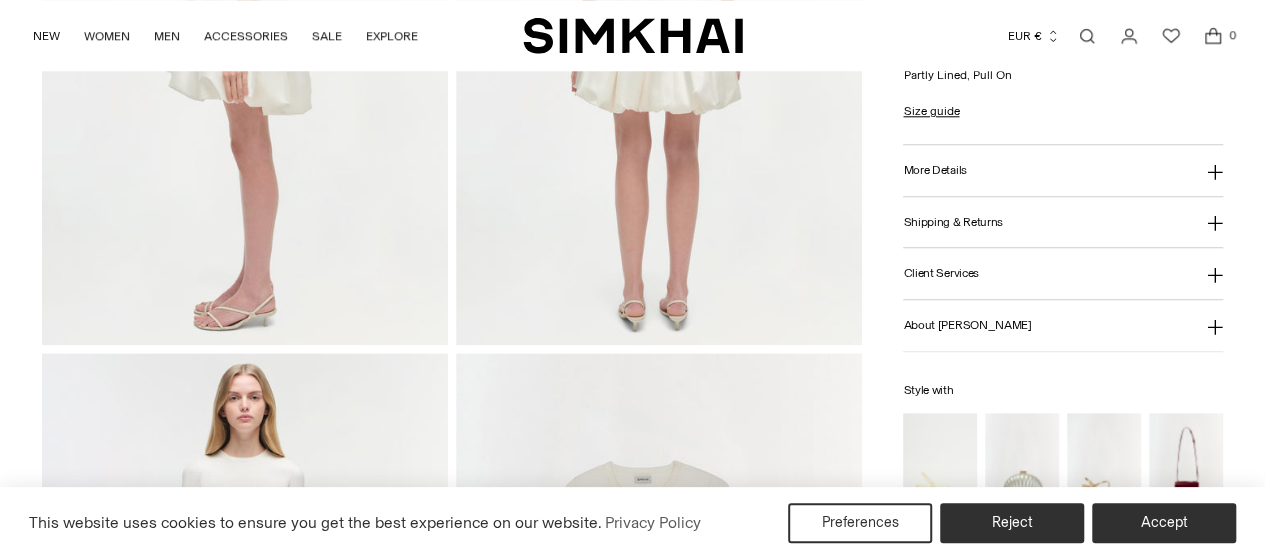 click on "More Details" at bounding box center [1063, 170] 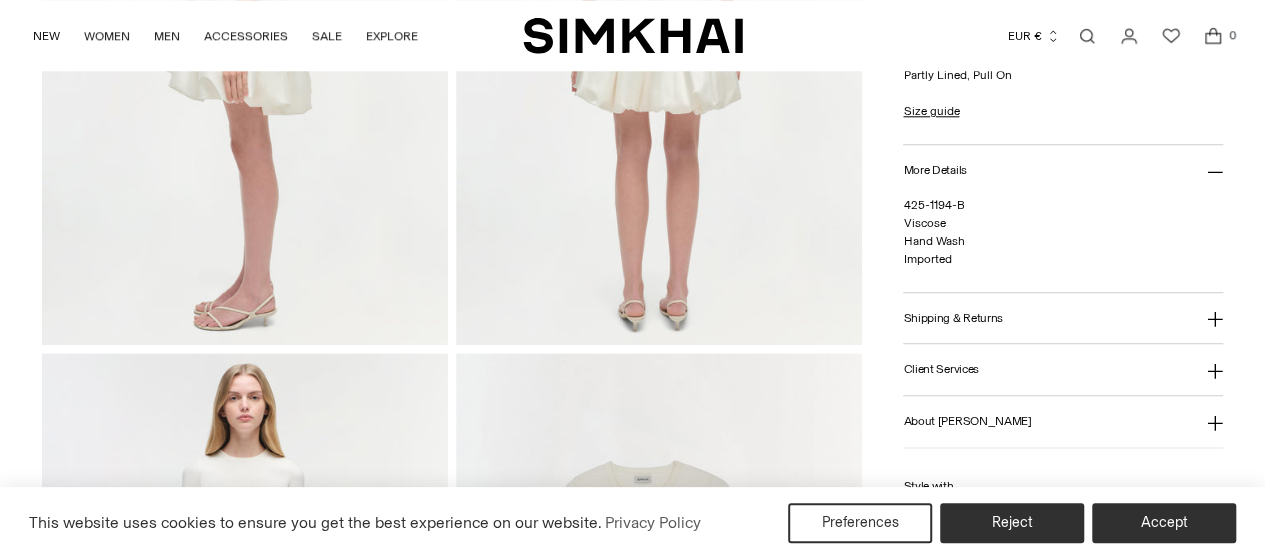 click at bounding box center [1087, 36] 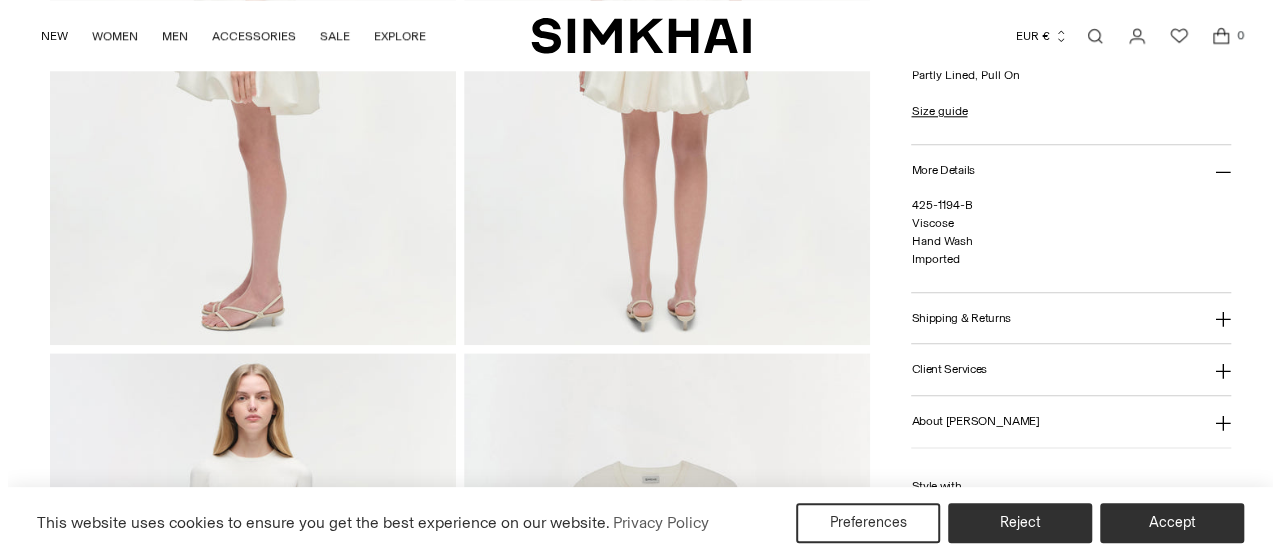 scroll, scrollTop: 0, scrollLeft: 0, axis: both 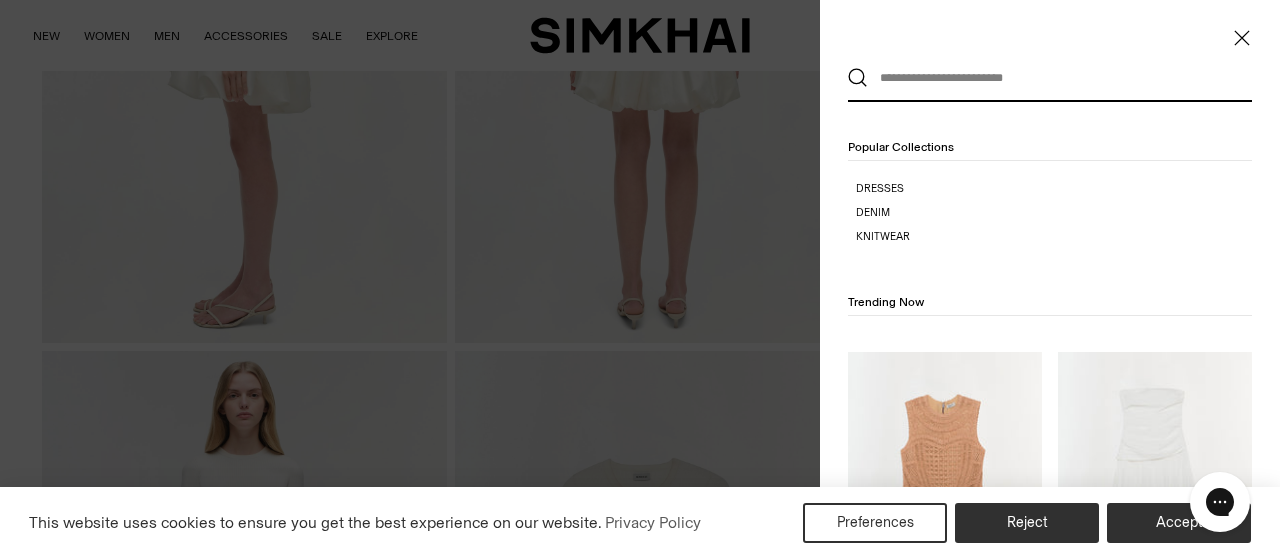 click at bounding box center (1045, 78) 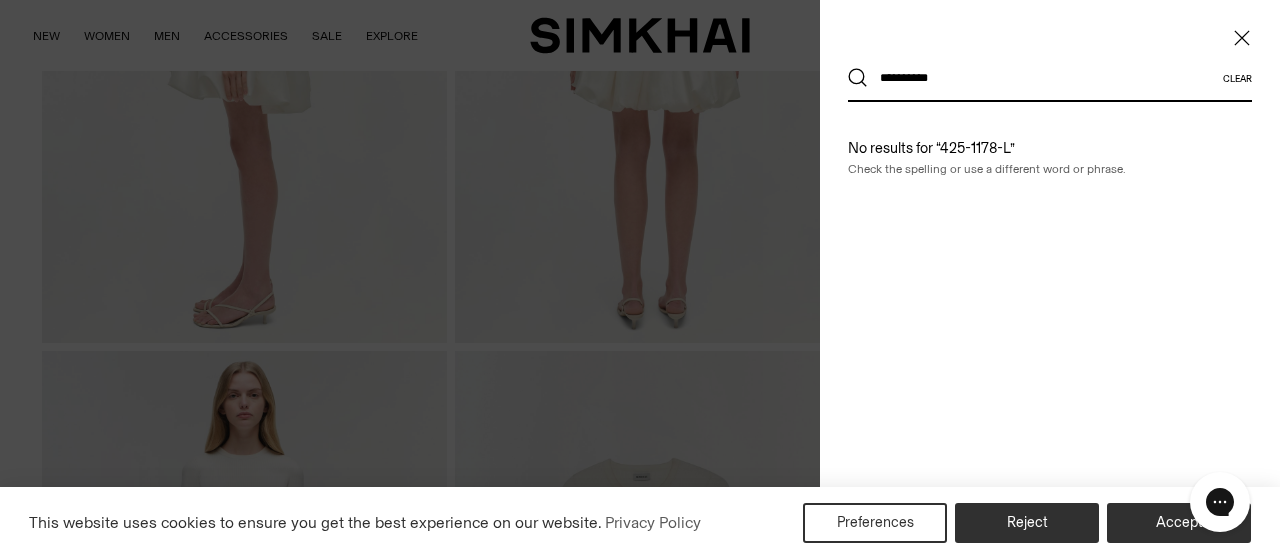 type on "**********" 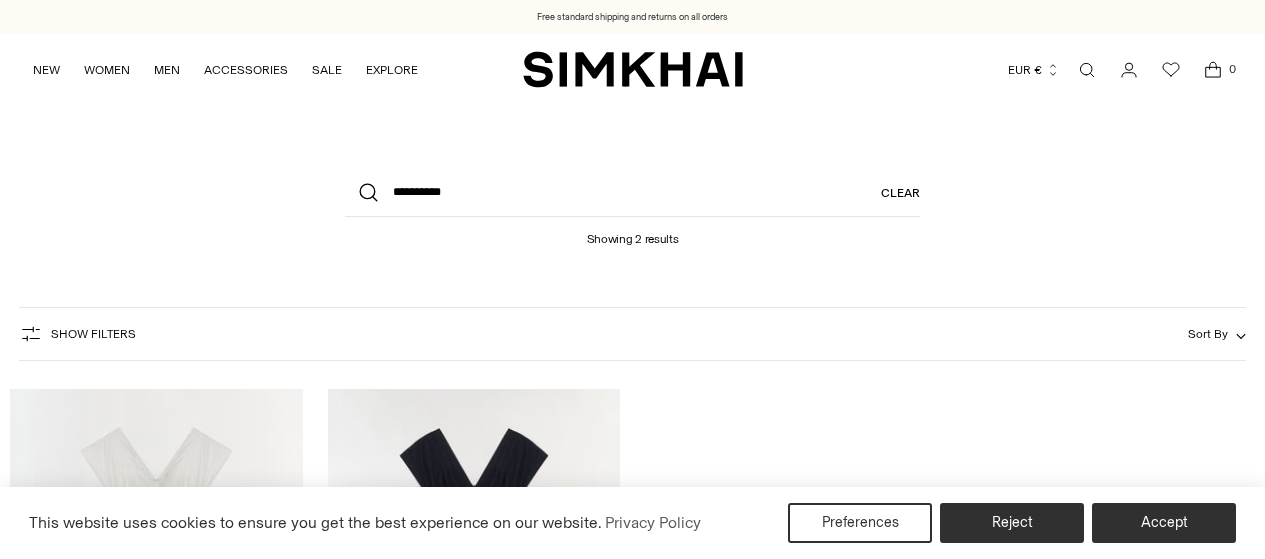 scroll, scrollTop: 0, scrollLeft: 0, axis: both 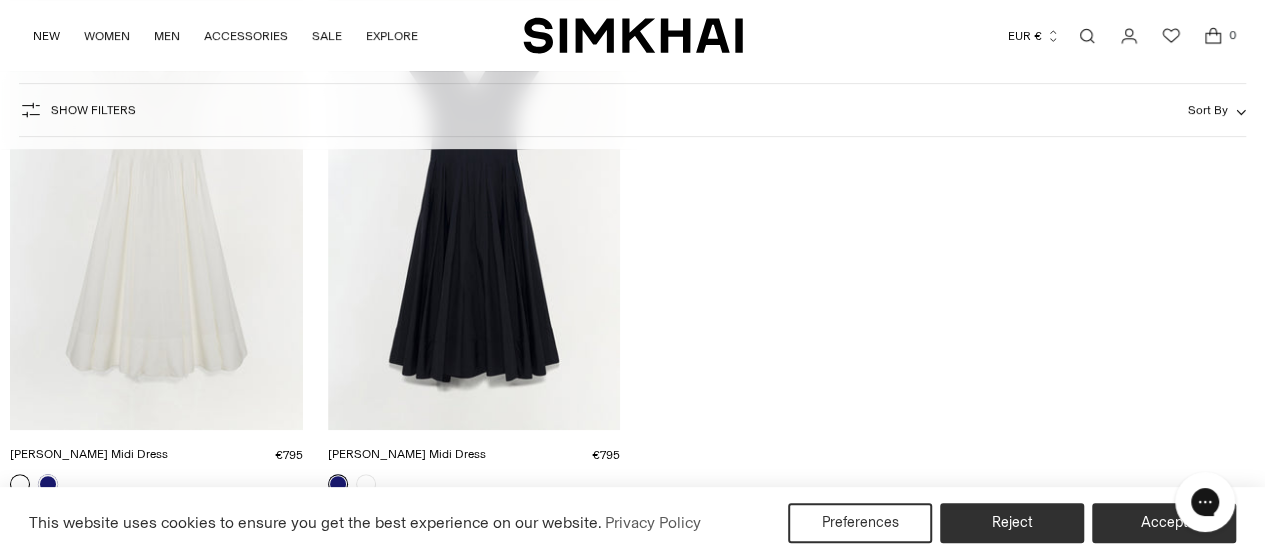 click at bounding box center (0, 0) 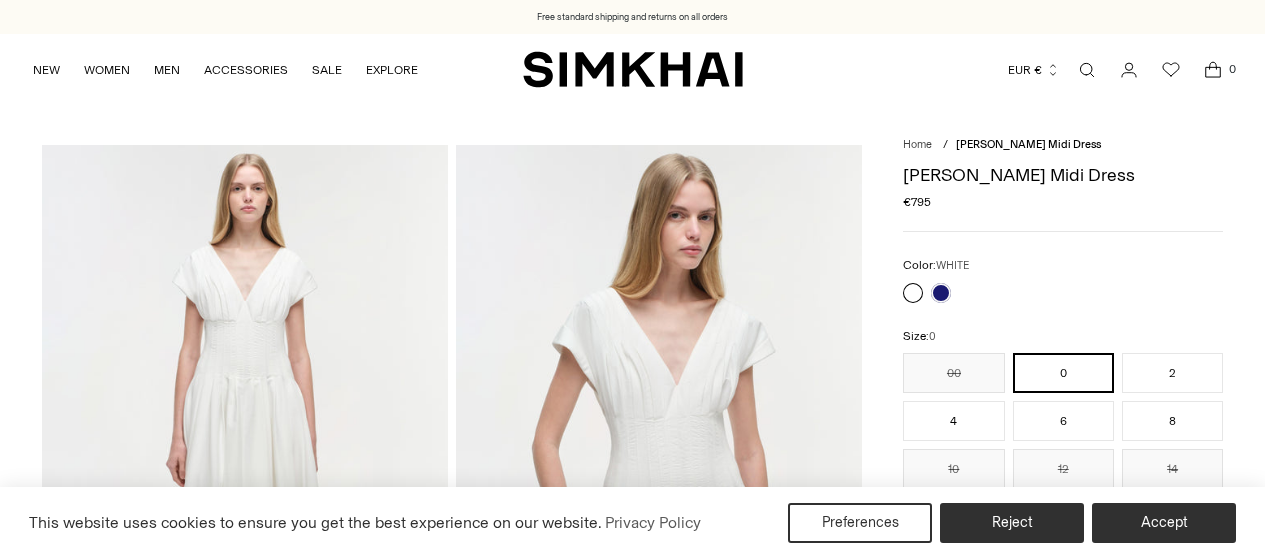 scroll, scrollTop: 691, scrollLeft: 0, axis: vertical 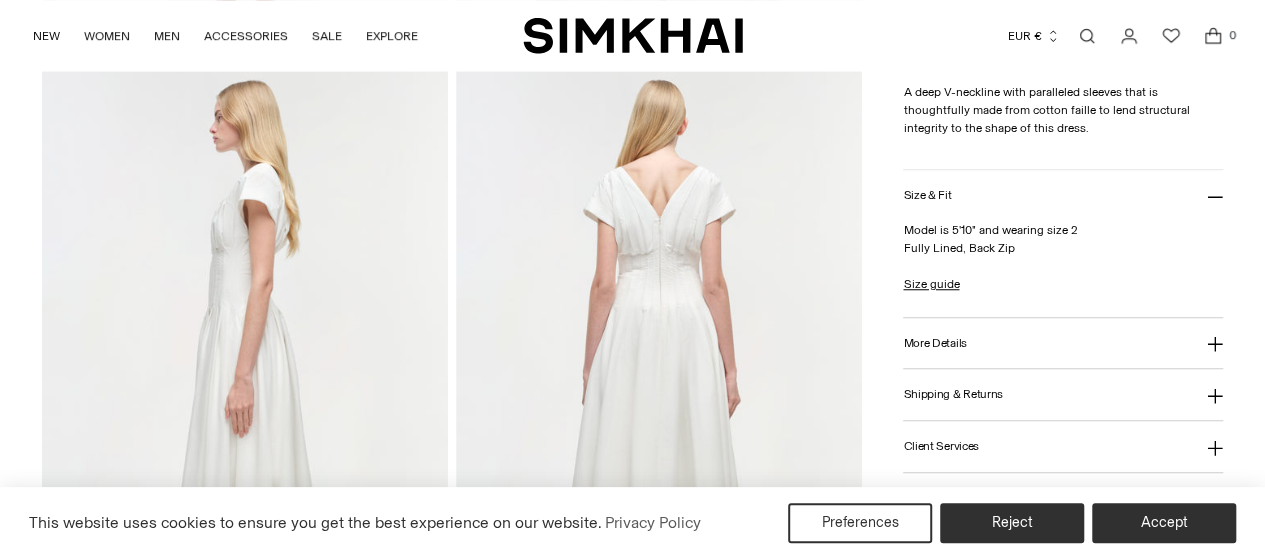 click on "More Details" at bounding box center (934, 343) 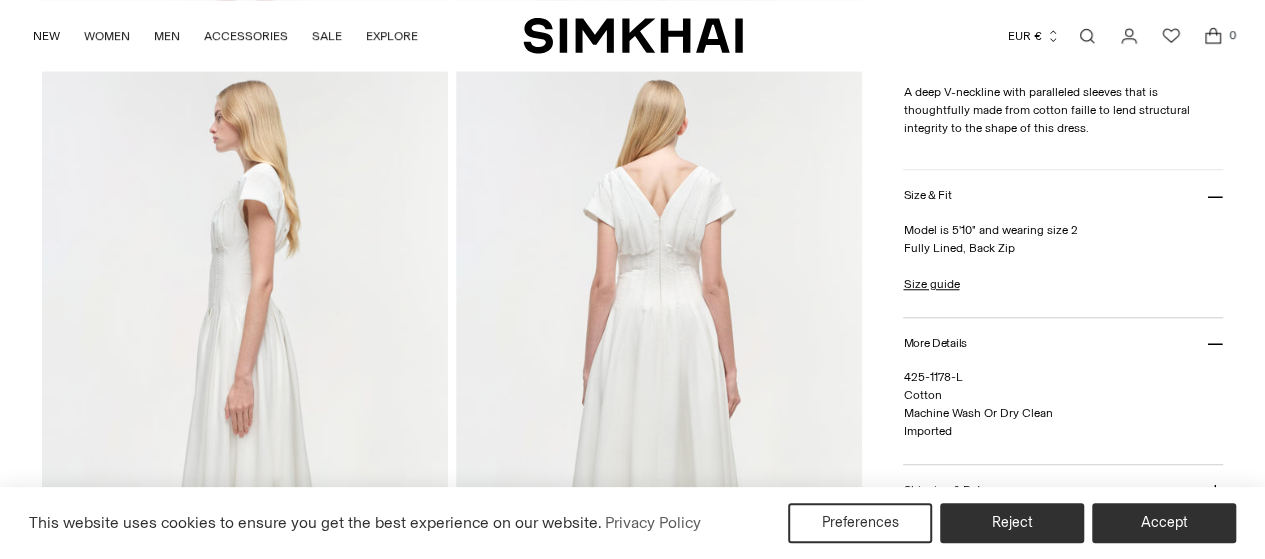 click at bounding box center [1087, 36] 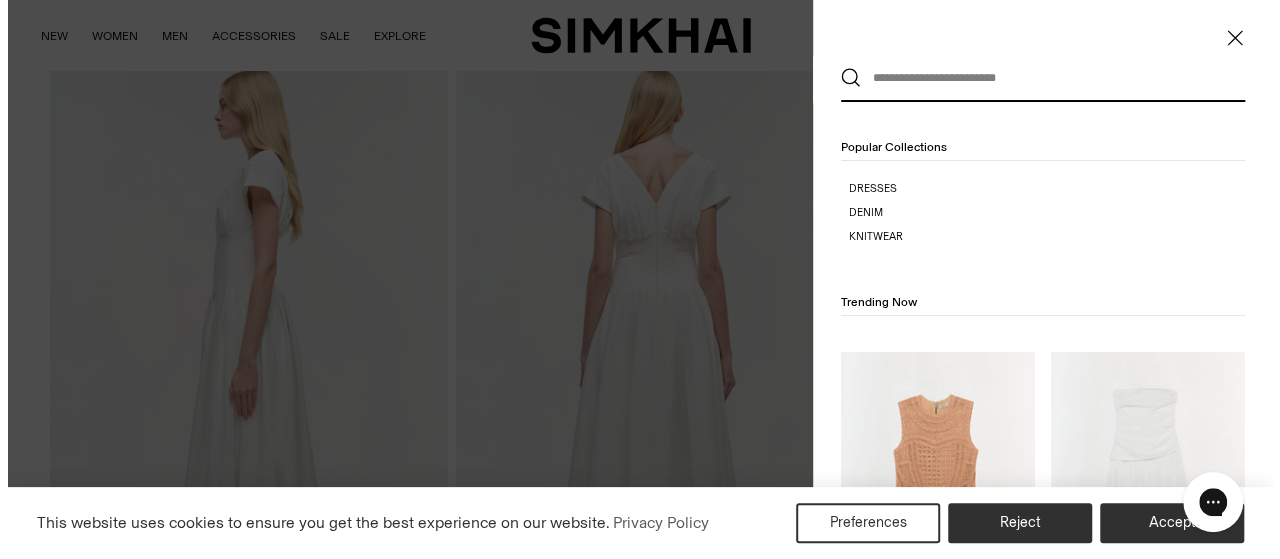 scroll, scrollTop: 0, scrollLeft: 0, axis: both 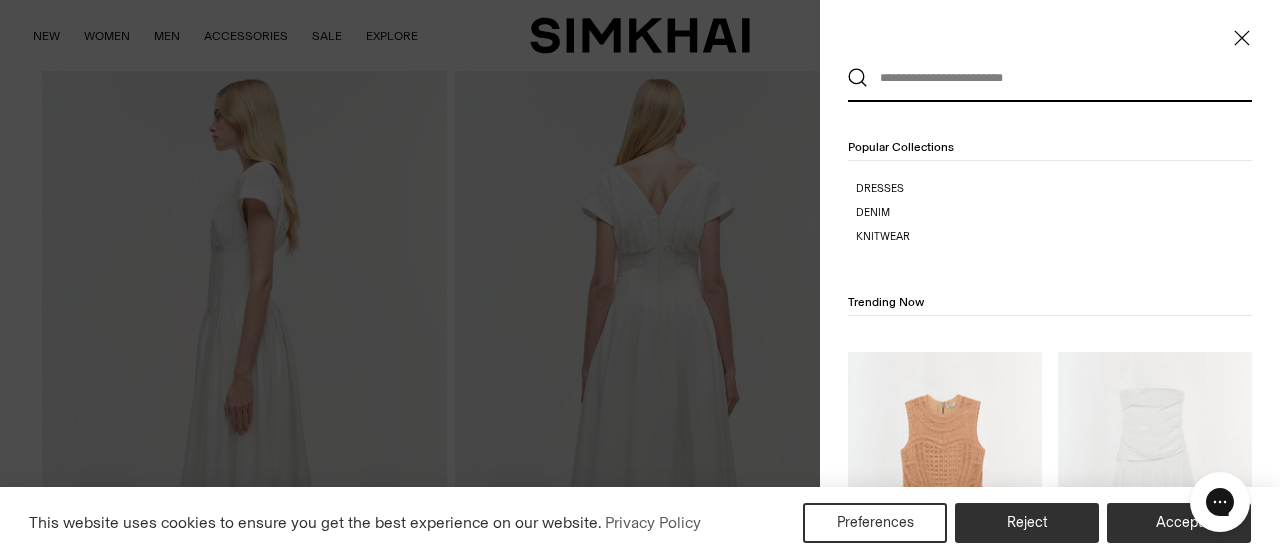 click at bounding box center (1045, 78) 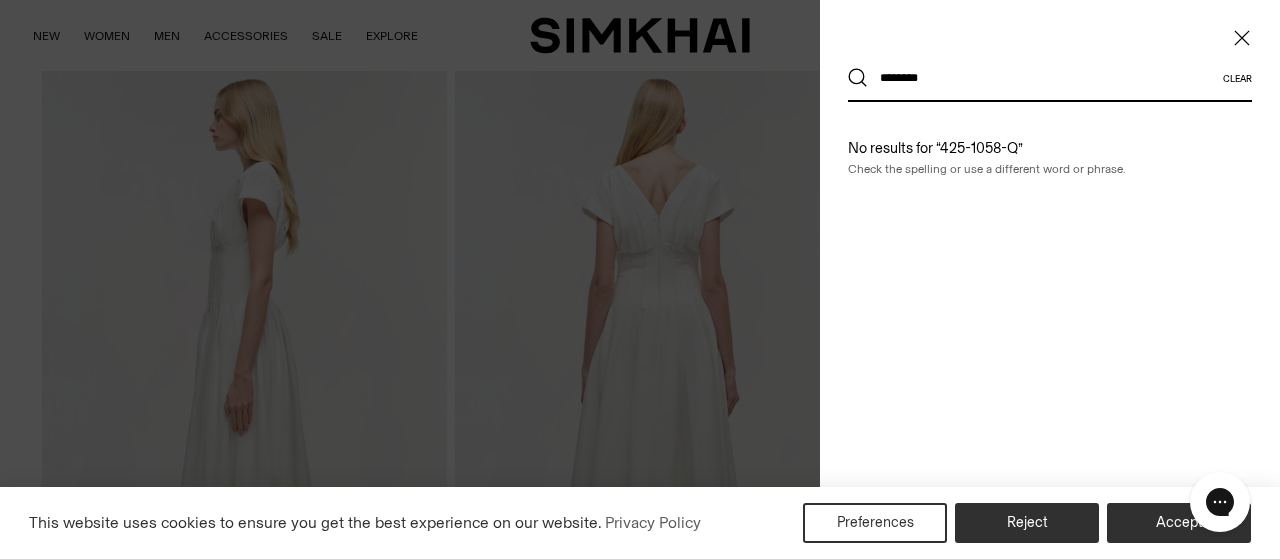 type on "********" 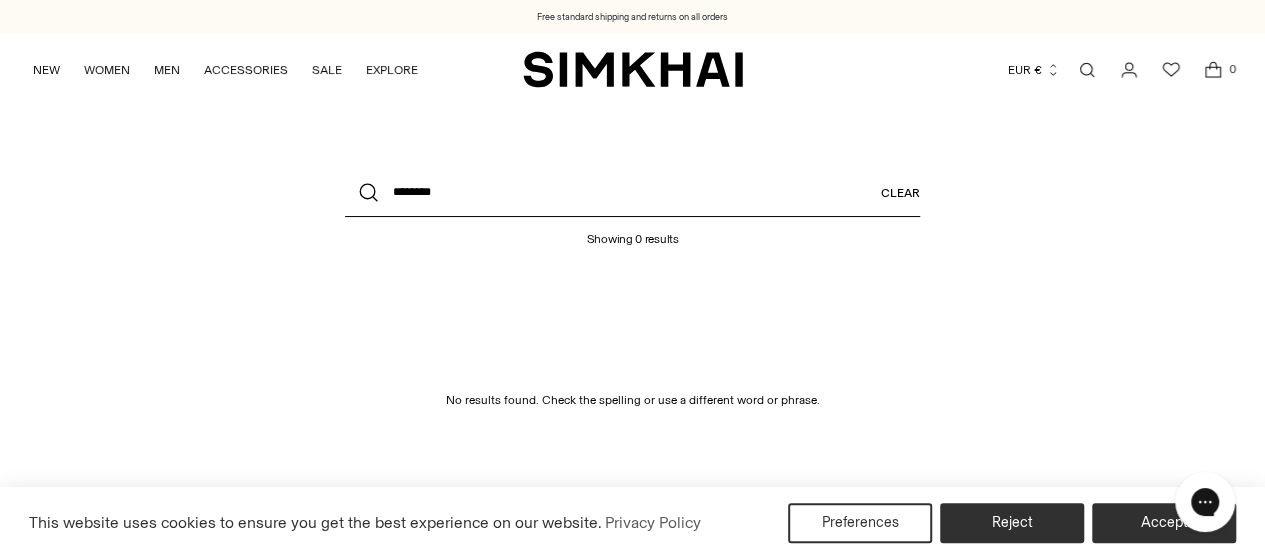 scroll, scrollTop: 0, scrollLeft: 0, axis: both 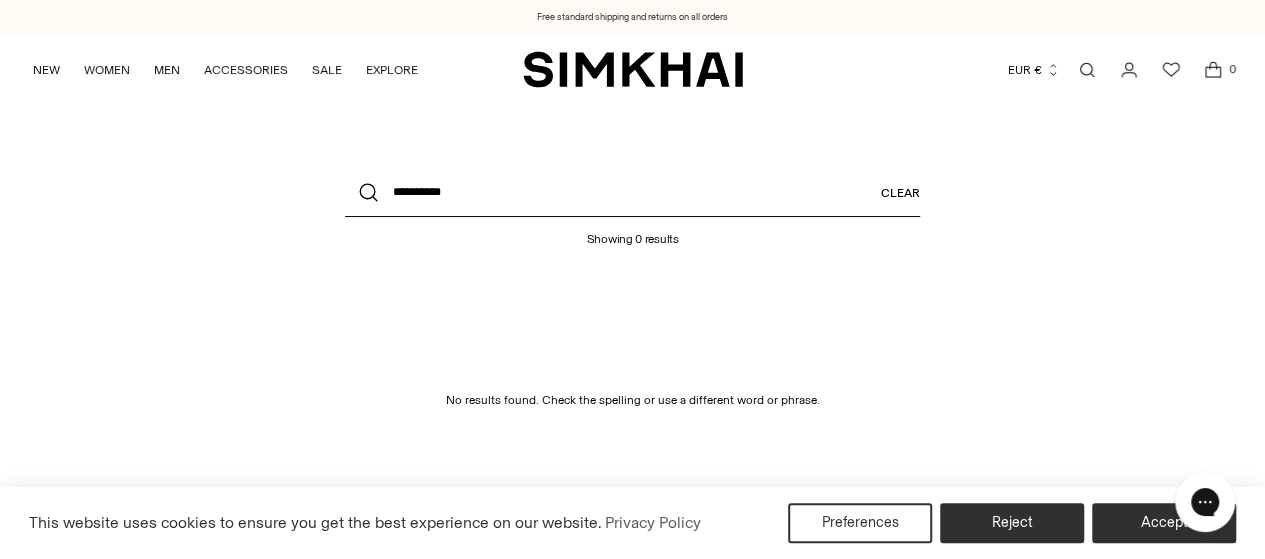 type on "**********" 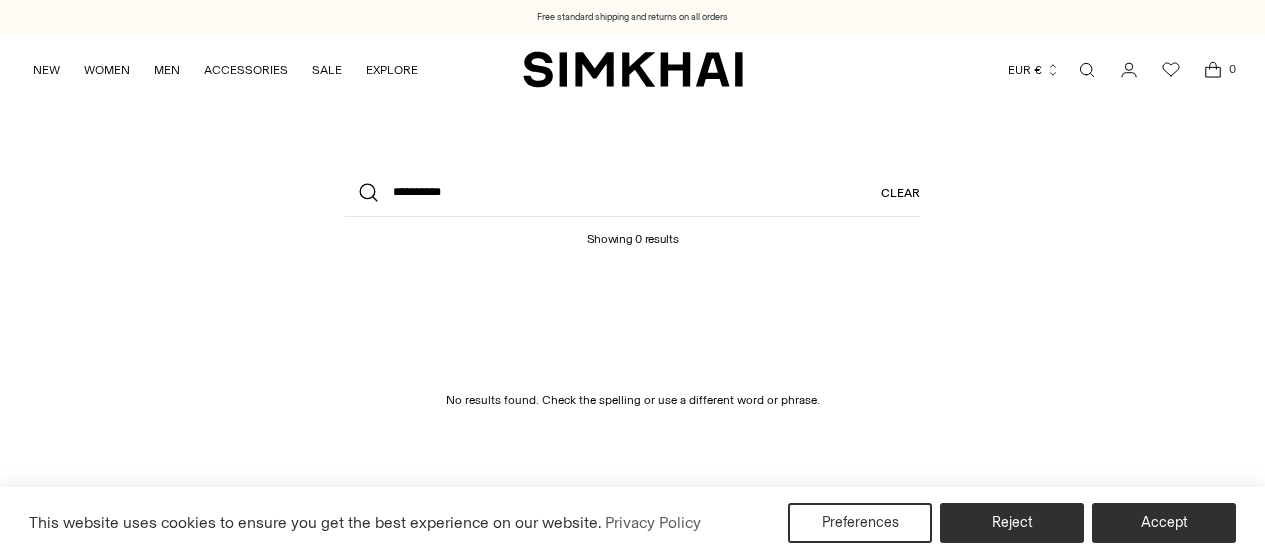 scroll, scrollTop: 0, scrollLeft: 0, axis: both 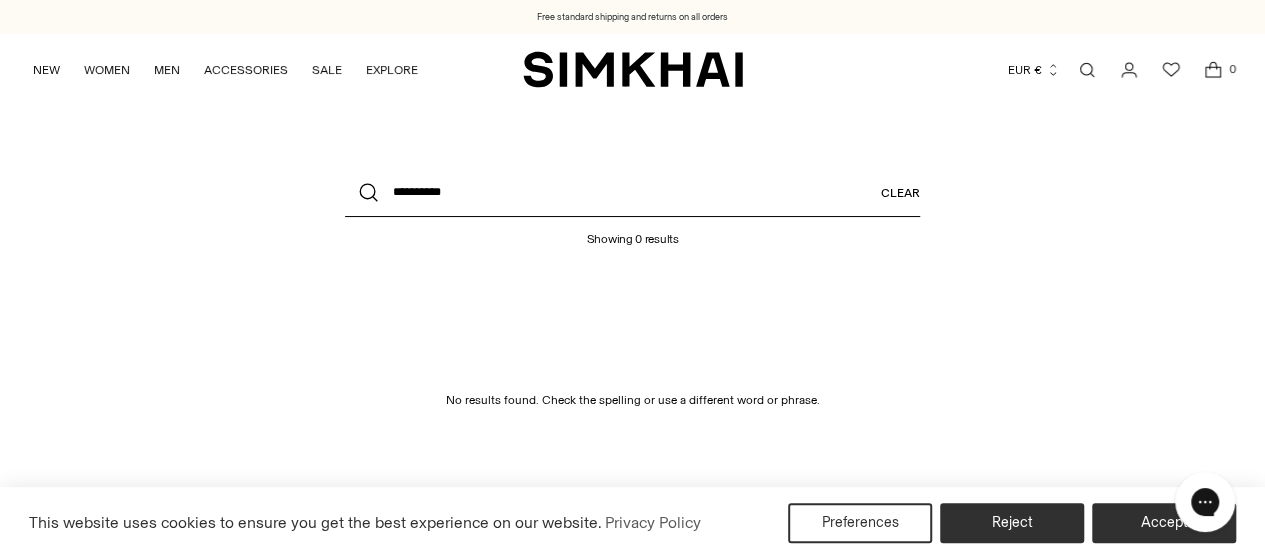 click on "**********" at bounding box center [632, 193] 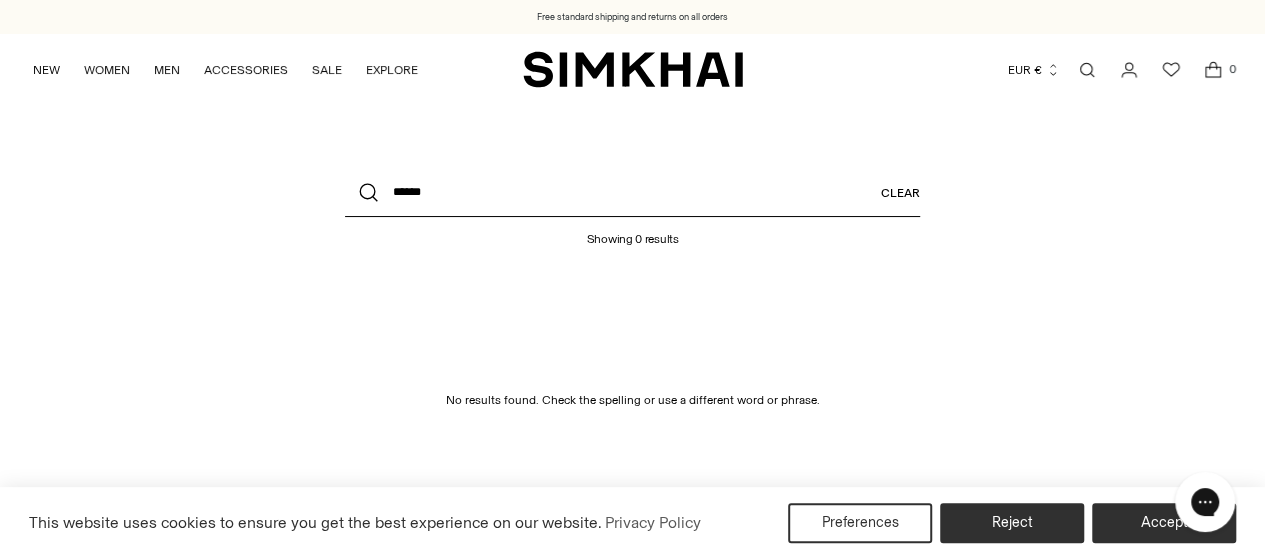 type on "******" 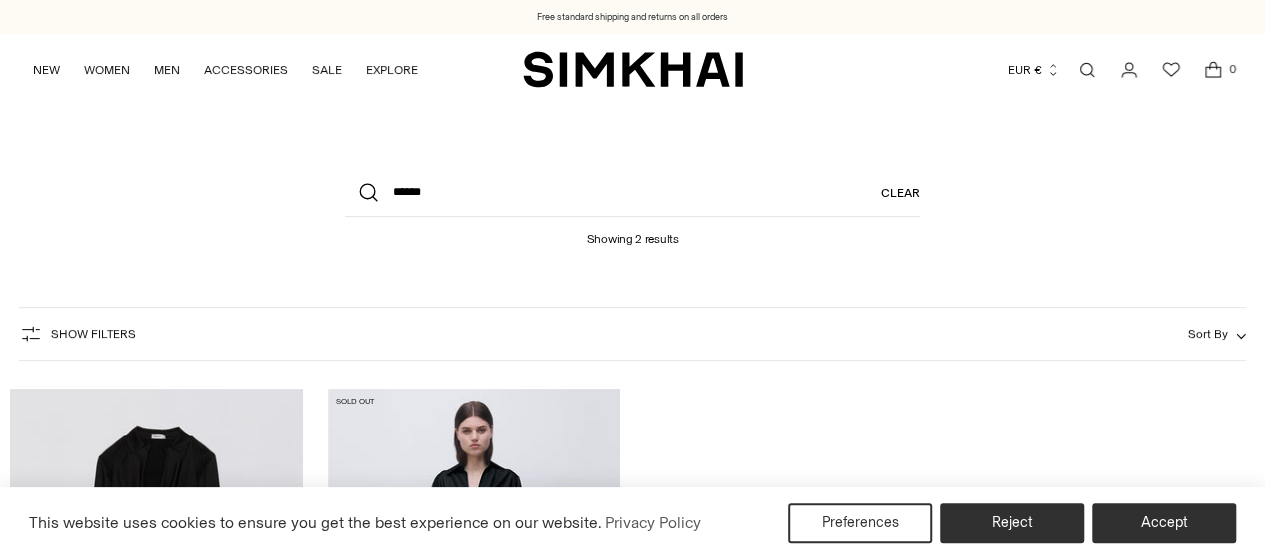 scroll, scrollTop: 283, scrollLeft: 0, axis: vertical 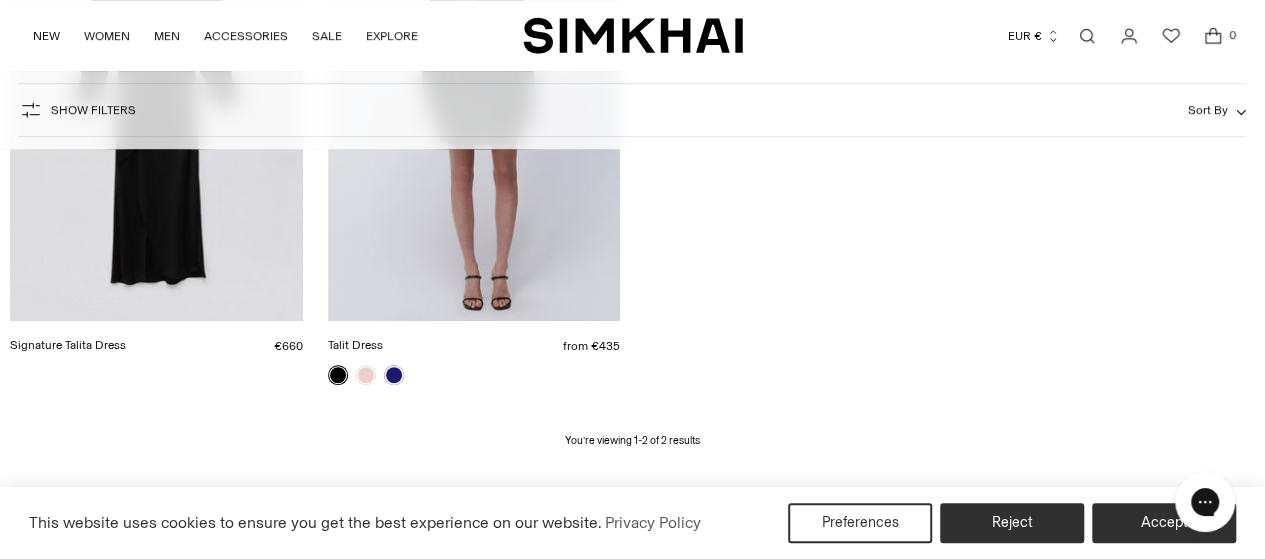 click at bounding box center [0, 0] 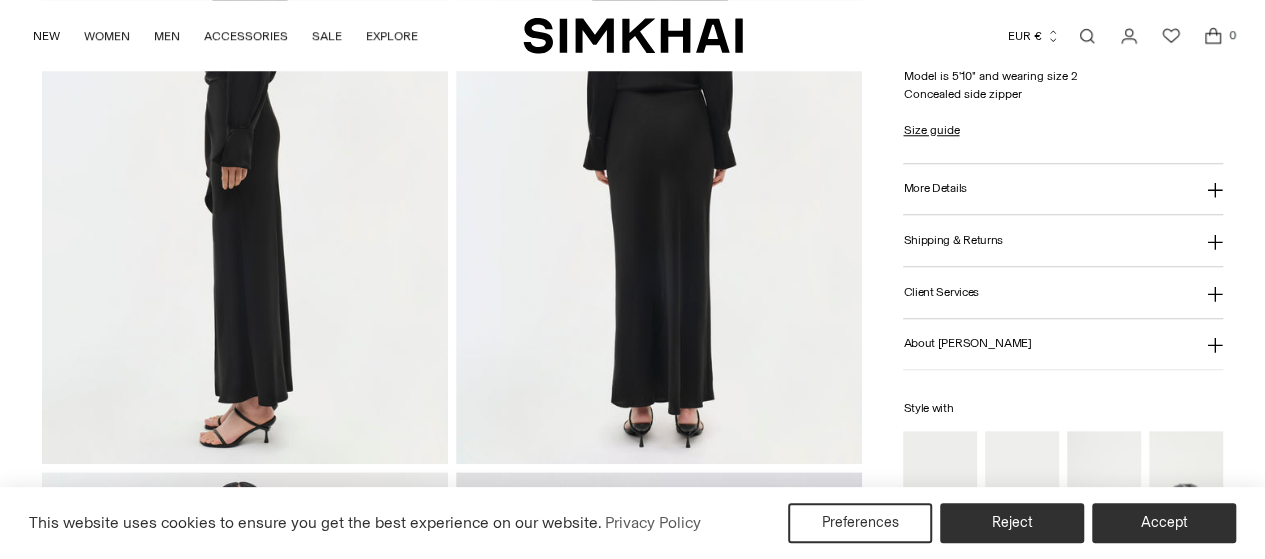 scroll, scrollTop: 913, scrollLeft: 0, axis: vertical 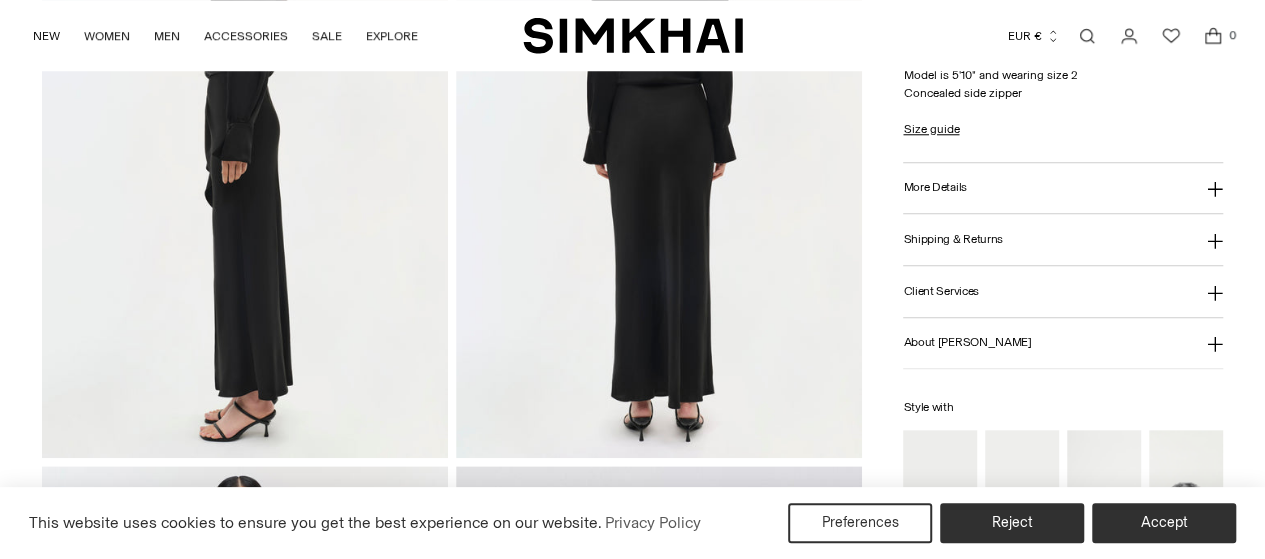 click on "More Details" at bounding box center [1063, 188] 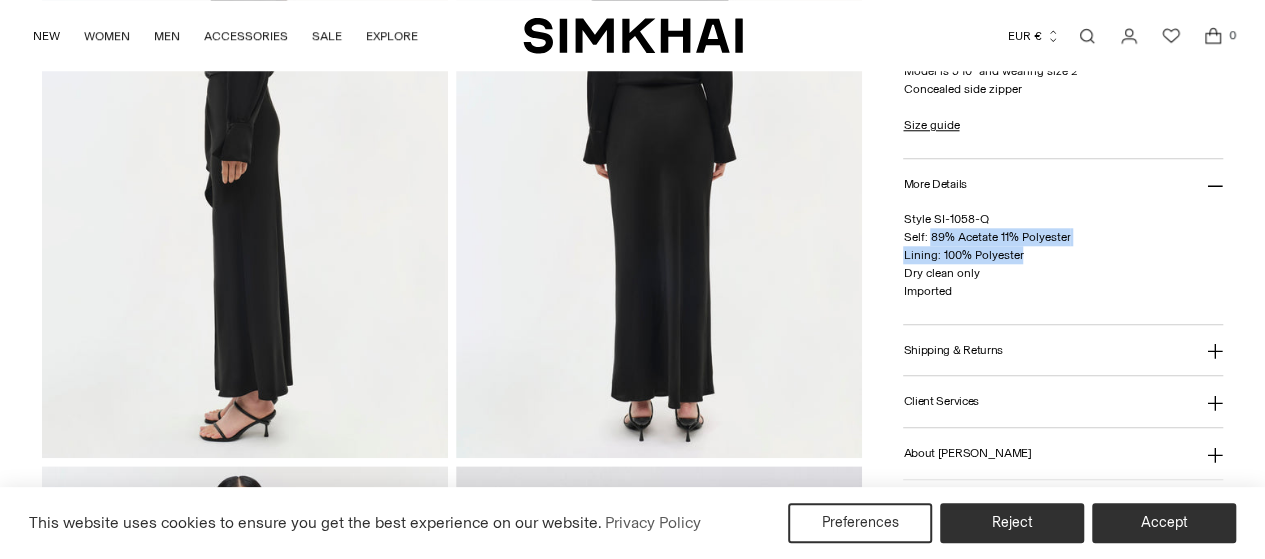 drag, startPoint x: 1029, startPoint y: 233, endPoint x: 930, endPoint y: 213, distance: 101 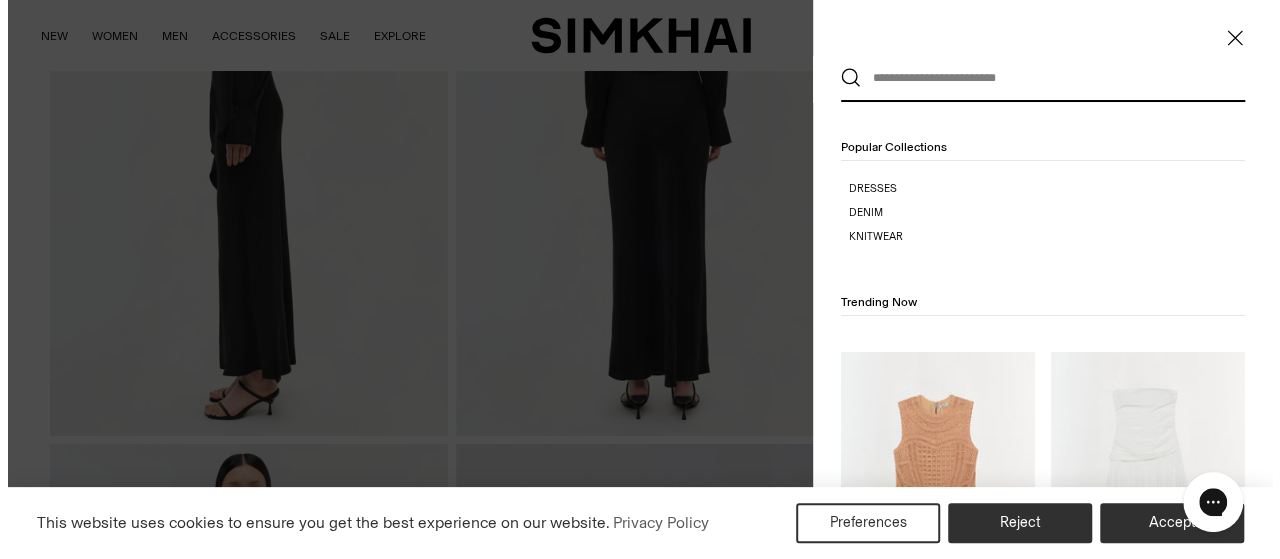 scroll, scrollTop: 0, scrollLeft: 0, axis: both 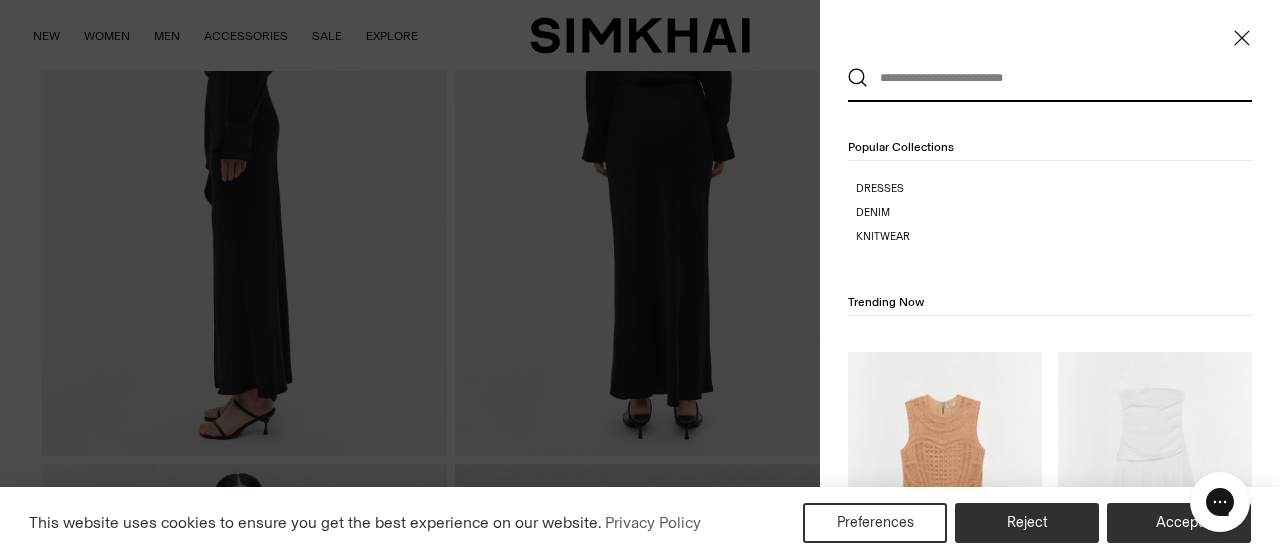 paste on "**********" 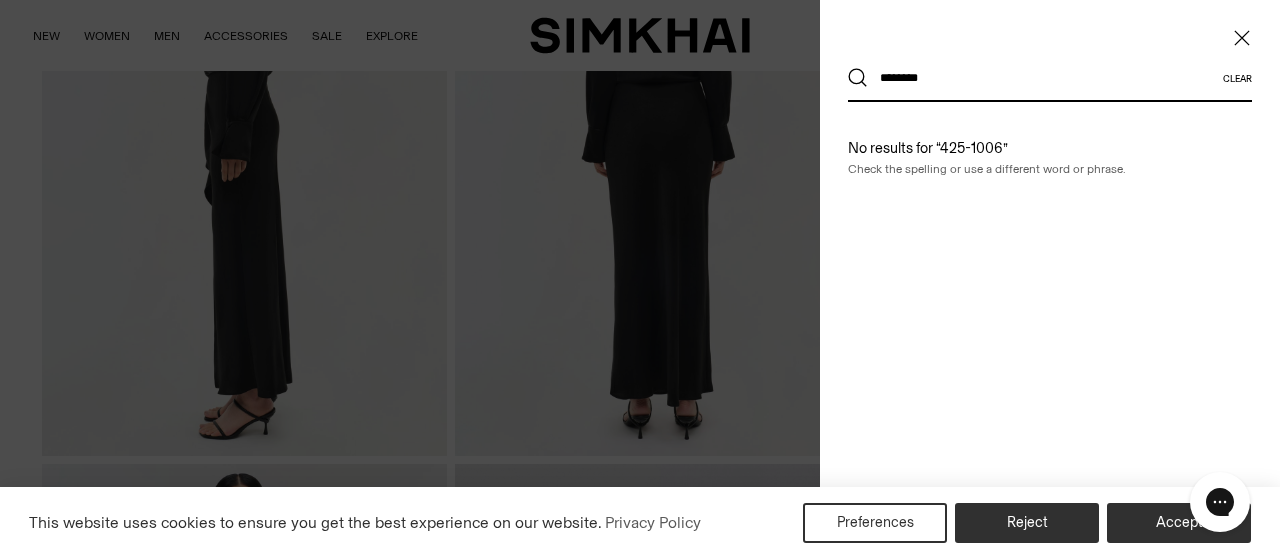type on "********" 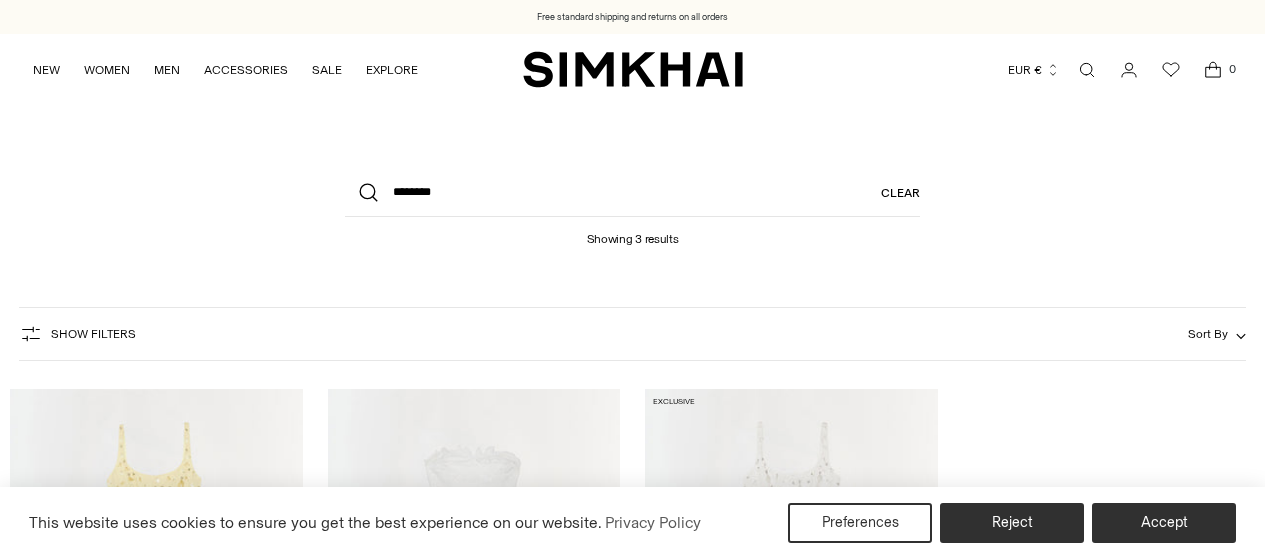 scroll, scrollTop: 0, scrollLeft: 0, axis: both 